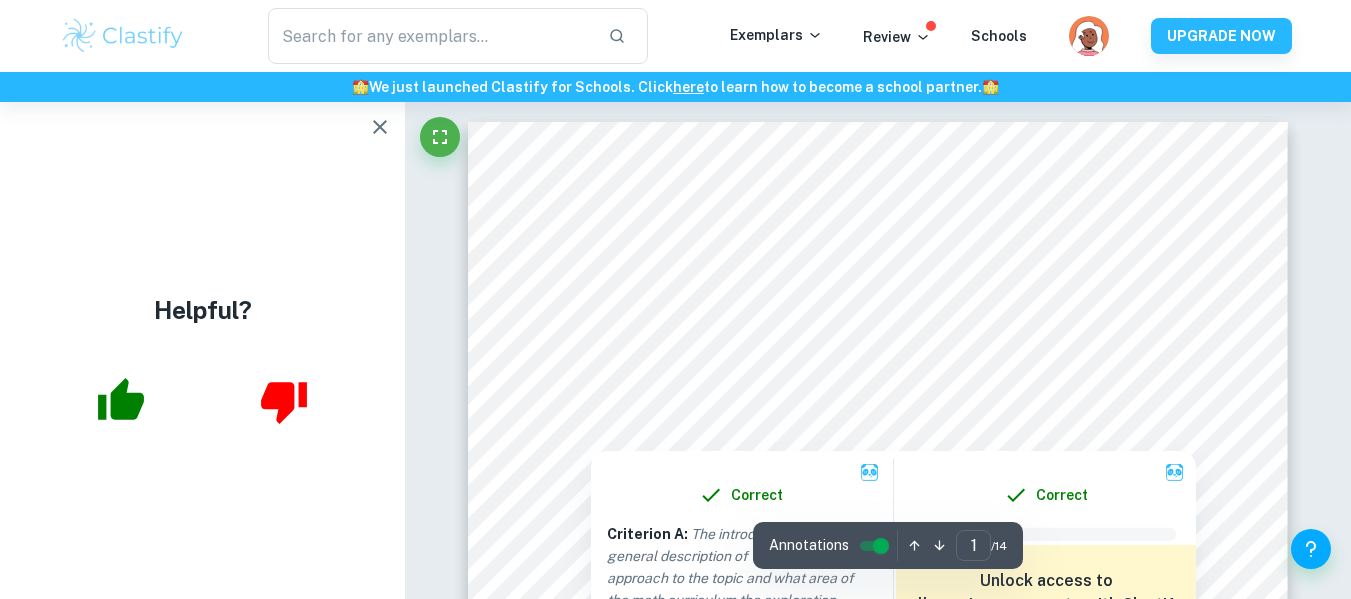 scroll, scrollTop: 0, scrollLeft: 0, axis: both 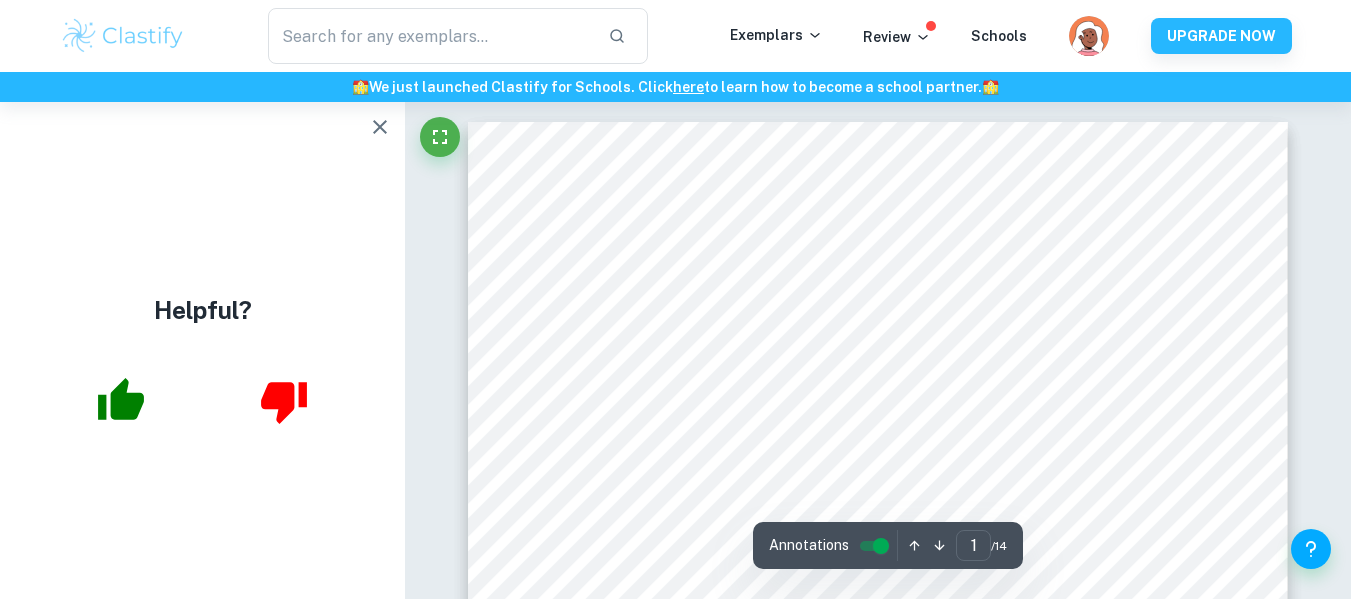 click on "Correct Criterion A :   The topic of the Internal assessment is stated clearly and explained in the introduction Comment:  The "Aim of the Exploration" section is included in the Introduction Correct Criterion A :   The topic of the Internal assessment is stated clearly and explained in the introduction Comment:  The "Aim of the Exploration" section is included in the Introduction Correct Criterion A :   The introduction includes a general description of the student's approach to the topic and what area of the math curriculum the exploration focuses on Comment:  The student mentions that the work aims to combine differential optimality with concepts in biology Correct Criterion E :   Comment: Unlock access to all  examiner  comments with Clastify Premium Upgrade Now   Correct Criterion A :   The conclusion is a summary of the outcomes and a response to the aim of the exploration stated in the introduction Comment: Correct Criterion A :   Correct Criterion B :   Correct Criterion B :   Comment: Correct :   :" at bounding box center (878, 8499) 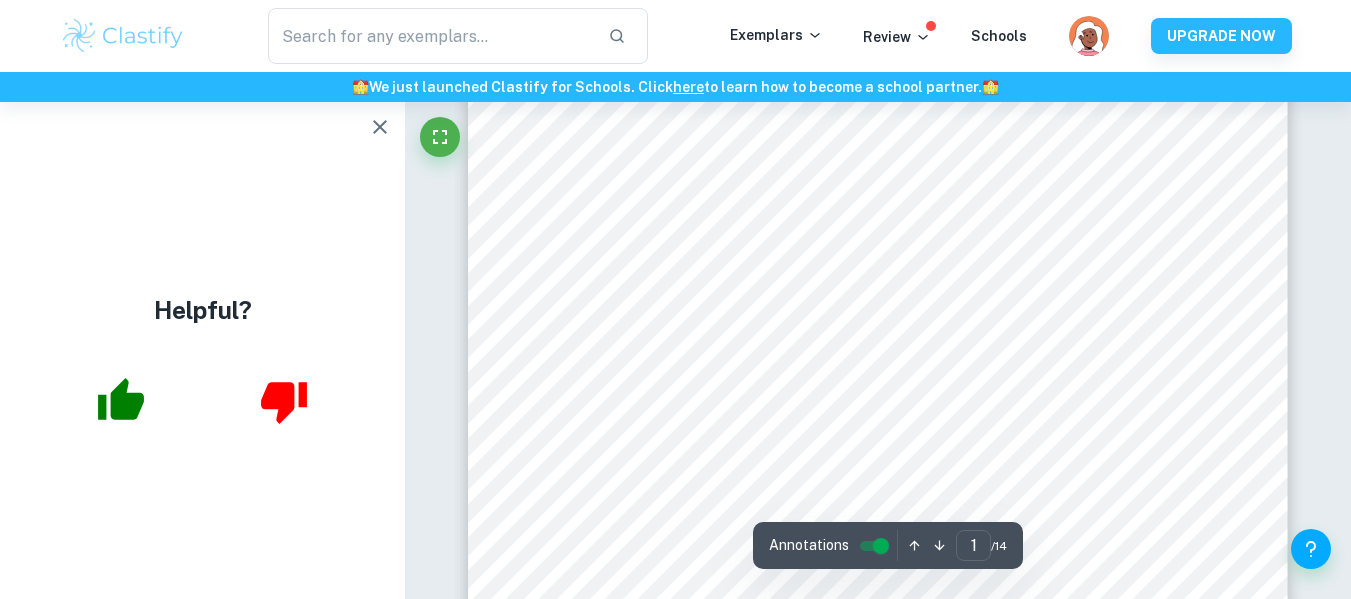 click on "Correct Criterion A :   The topic of the Internal assessment is stated clearly and explained in the introduction Comment:  The "Aim of the Exploration" section is included in the Introduction Correct Criterion A :   The topic of the Internal assessment is stated clearly and explained in the introduction Comment:  The "Aim of the Exploration" section is included in the Introduction Correct Criterion A :   The introduction includes a general description of the student's approach to the topic and what area of the math curriculum the exploration focuses on Comment:  The student mentions that the work aims to combine differential optimality with concepts in biology Correct Criterion E :   Comment: Unlock access to all  examiner  comments with Clastify Premium Upgrade Now   Correct Criterion A :   The conclusion is a summary of the outcomes and a response to the aim of the exploration stated in the introduction Comment: Correct Criterion A :   Correct Criterion B :   Correct Criterion B :   Comment: Correct :   :" at bounding box center (878, 8419) 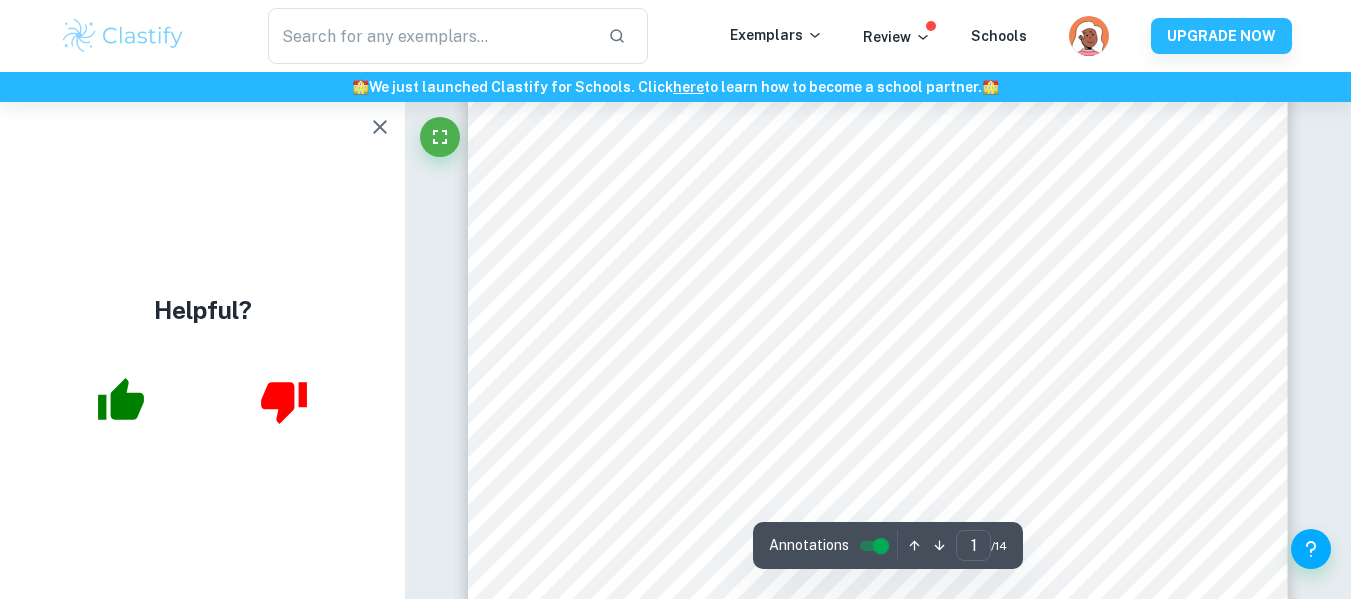 scroll, scrollTop: 120, scrollLeft: 0, axis: vertical 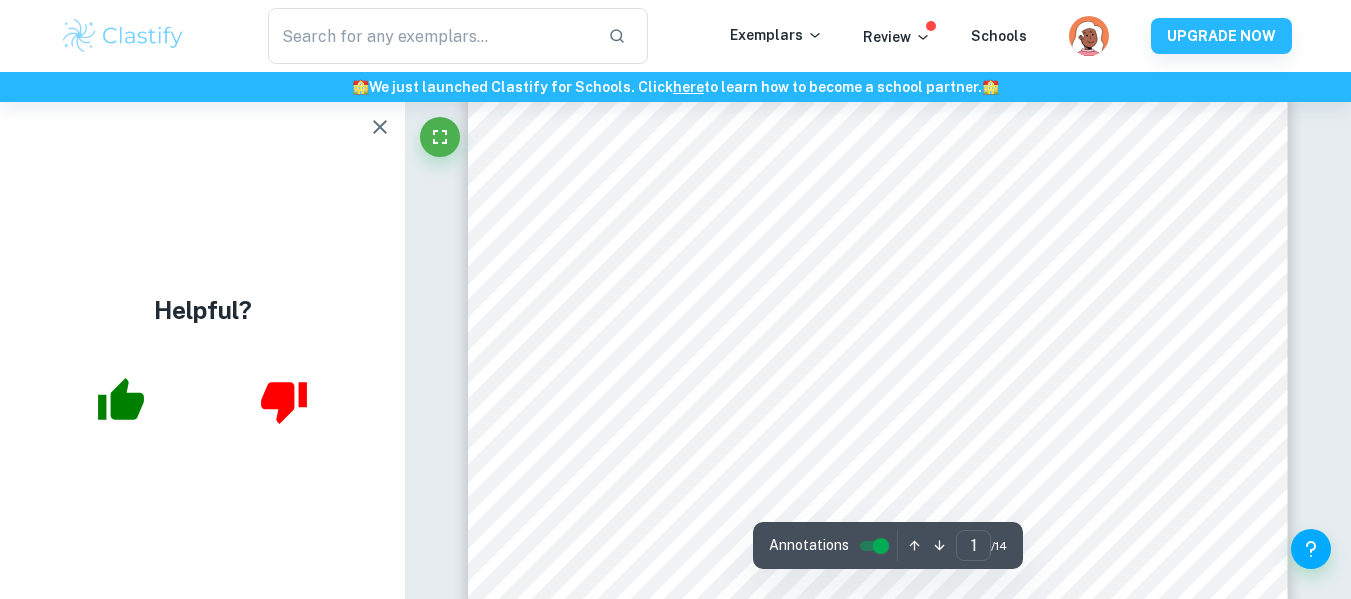 click on "Correct Criterion A :   The topic of the Internal assessment is stated clearly and explained in the introduction Comment:  The "Aim of the Exploration" section is included in the Introduction Correct Criterion A :   The topic of the Internal assessment is stated clearly and explained in the introduction Comment:  The "Aim of the Exploration" section is included in the Introduction Correct Criterion A :   The introduction includes a general description of the student's approach to the topic and what area of the math curriculum the exploration focuses on Comment:  The student mentions that the work aims to combine differential optimality with concepts in biology Correct Criterion E :   Comment: Unlock access to all  examiner  comments with Clastify Premium Upgrade Now   Correct Criterion A :   The conclusion is a summary of the outcomes and a response to the aim of the exploration stated in the introduction Comment: Correct Criterion A :   Correct Criterion B :   Correct Criterion B :   Comment: Correct :   :" at bounding box center (878, 8379) 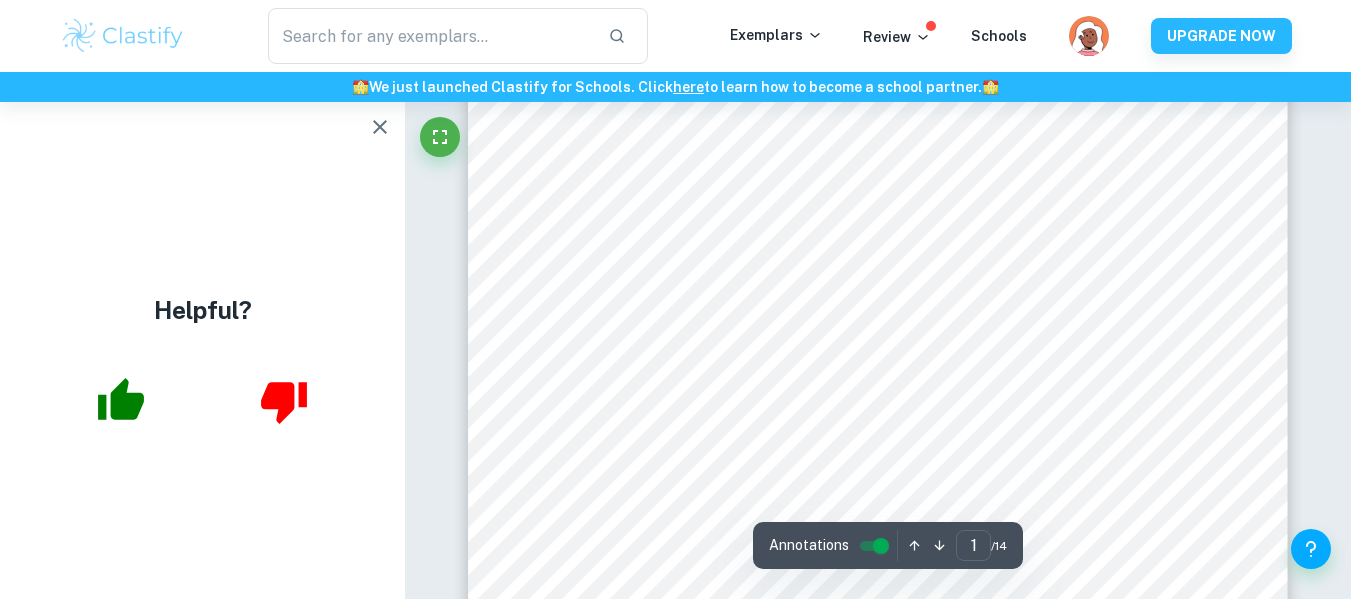 click on "Correct Criterion A :   The topic of the Internal assessment is stated clearly and explained in the introduction Comment:  The "Aim of the Exploration" section is included in the Introduction Correct Criterion A :   The topic of the Internal assessment is stated clearly and explained in the introduction Comment:  The "Aim of the Exploration" section is included in the Introduction Correct Criterion A :   The introduction includes a general description of the student's approach to the topic and what area of the math curriculum the exploration focuses on Comment:  The student mentions that the work aims to combine differential optimality with concepts in biology Correct Criterion E :   Comment: Unlock access to all  examiner  comments with Clastify Premium Upgrade Now   Correct Criterion A :   The conclusion is a summary of the outcomes and a response to the aim of the exploration stated in the introduction Comment: Correct Criterion A :   Correct Criterion B :   Correct Criterion B :   Comment: Correct :   :" at bounding box center [878, 8226] 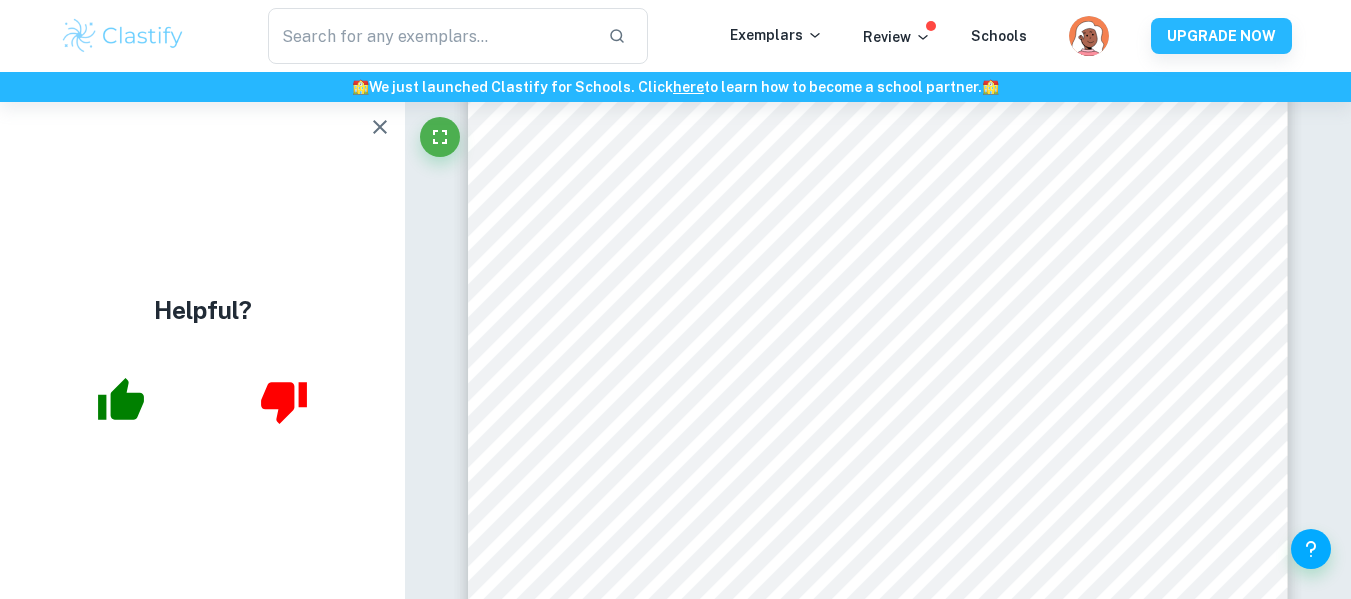scroll, scrollTop: 1840, scrollLeft: 0, axis: vertical 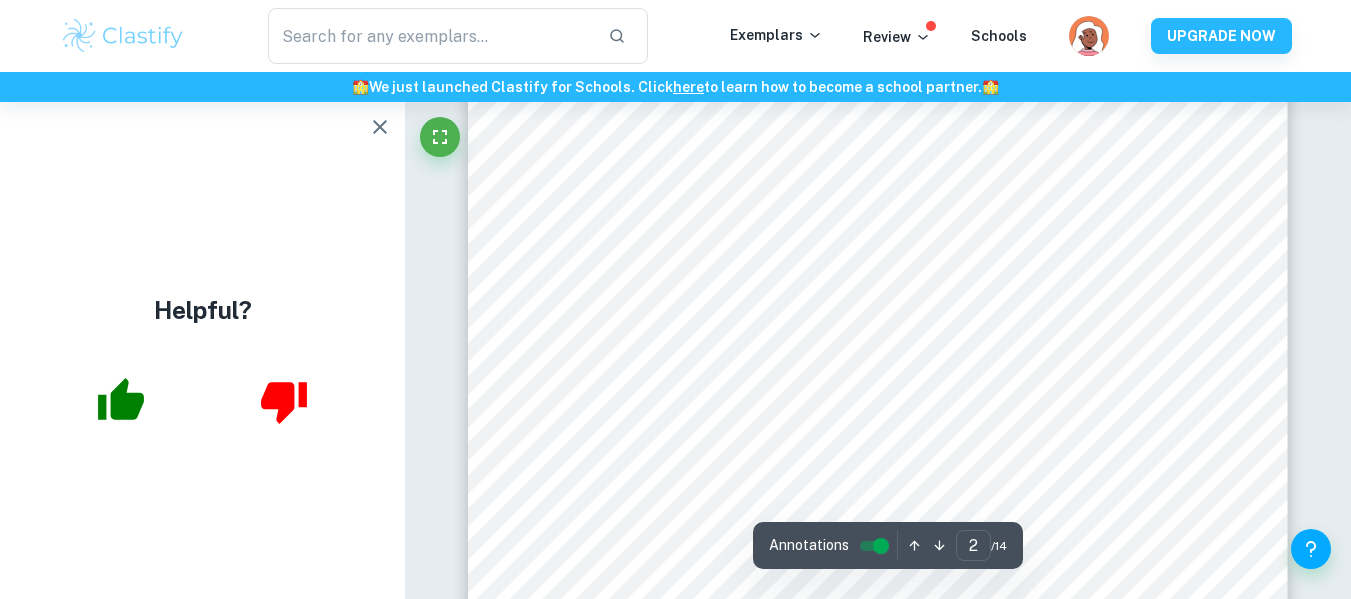 drag, startPoint x: 1296, startPoint y: 346, endPoint x: 1300, endPoint y: 335, distance: 11.7046995 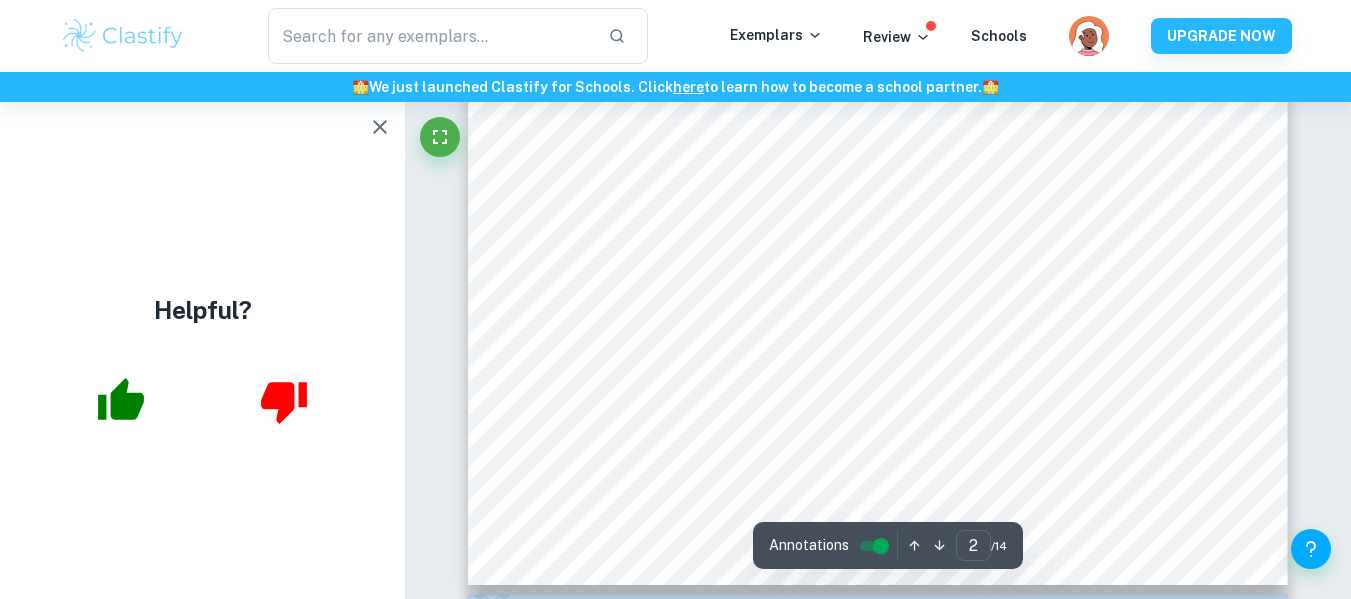 scroll, scrollTop: 2000, scrollLeft: 0, axis: vertical 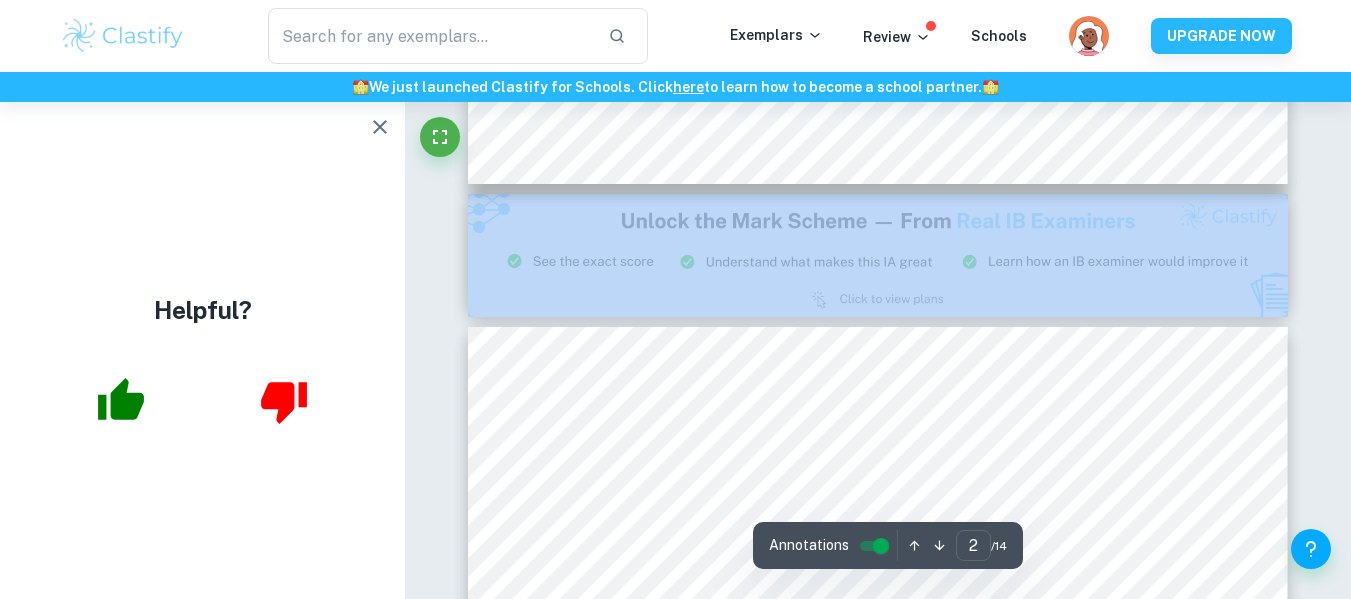 click at bounding box center [878, -329] 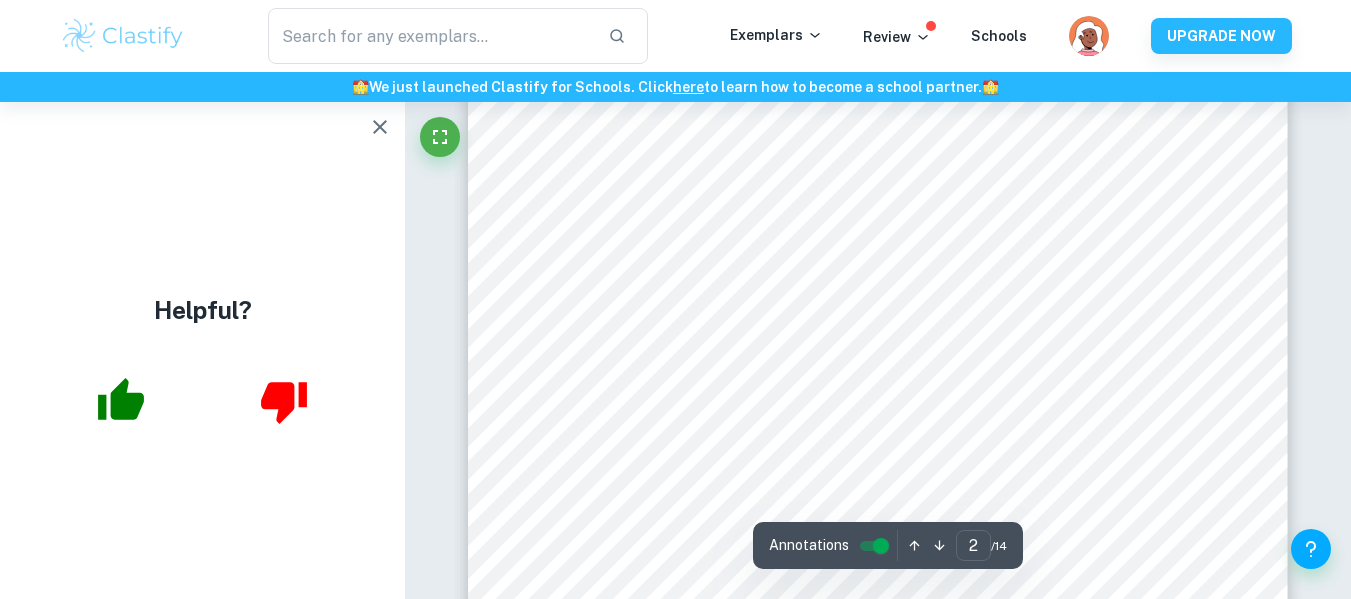 scroll, scrollTop: 1680, scrollLeft: 0, axis: vertical 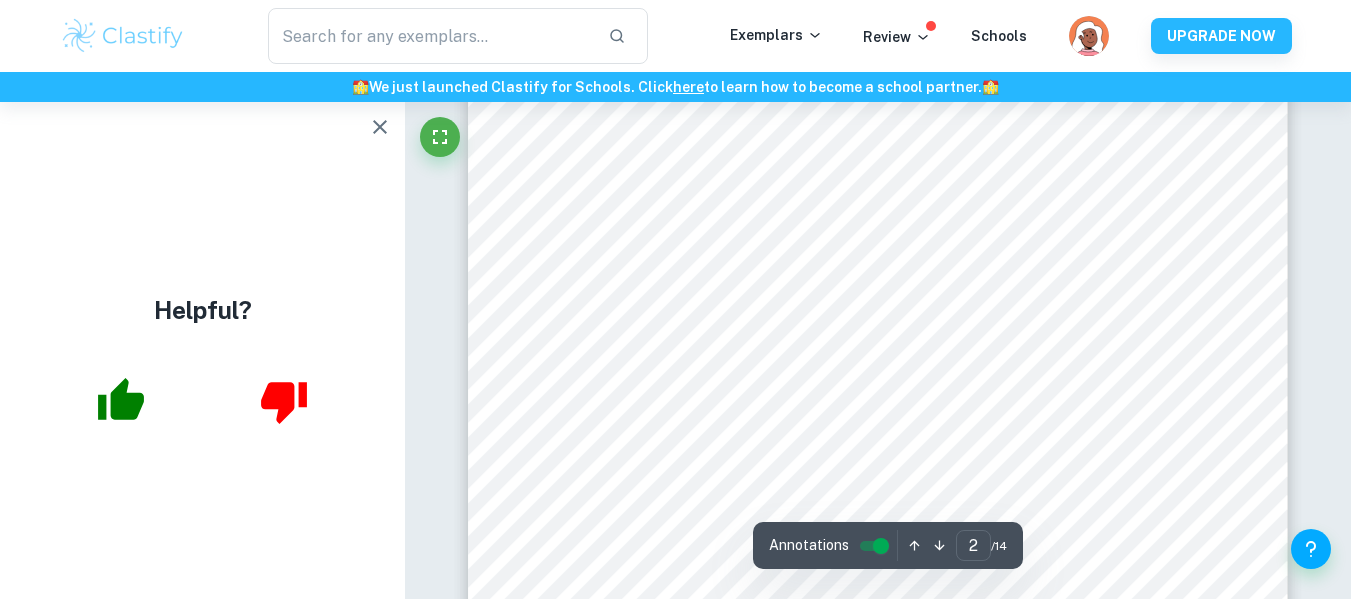 click on "Correct Criterion A :   The topic of the Internal assessment is stated clearly and explained in the introduction Comment:  The "Aim of the Exploration" section is included in the Introduction Correct Criterion A :   The topic of the Internal assessment is stated clearly and explained in the introduction Comment:  The "Aim of the Exploration" section is included in the Introduction Correct Criterion A :   The introduction includes a general description of the student's approach to the topic and what area of the math curriculum the exploration focuses on Comment:  The student mentions that the work aims to combine differential optimality with concepts in biology Correct Criterion E :   Comment: Unlock access to all  examiner  comments with Clastify Premium Upgrade Now   Correct Criterion A :   The conclusion is a summary of the outcomes and a response to the aim of the exploration stated in the introduction Comment: Correct Criterion A :   Correct Criterion B :   Correct Criterion B :   Comment: Correct :   :" at bounding box center (878, 6819) 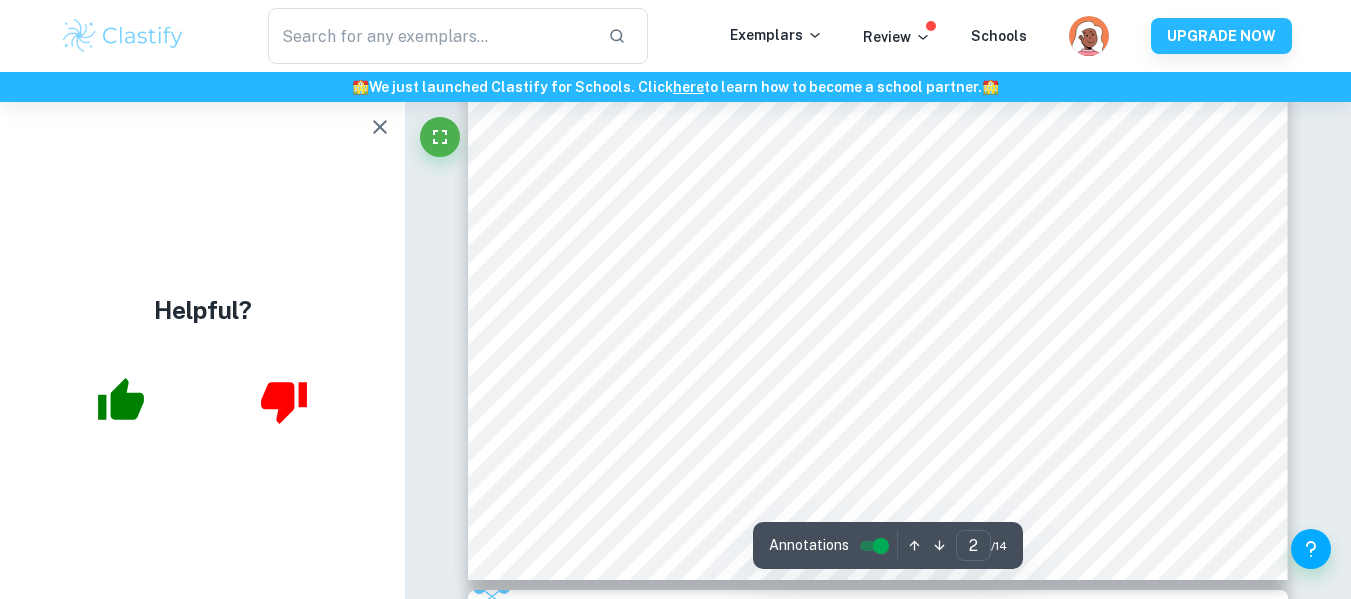 scroll, scrollTop: 2000, scrollLeft: 0, axis: vertical 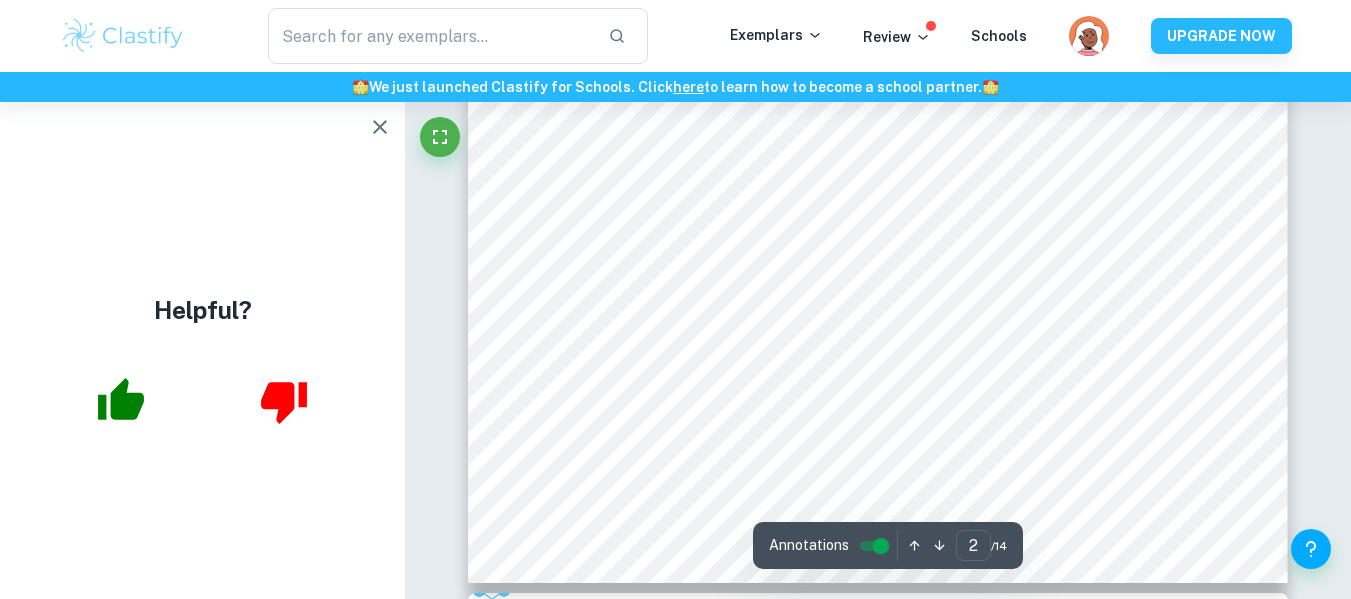 click on "Correct Criterion A :   The topic of the Internal assessment is stated clearly and explained in the introduction Comment:  The "Aim of the Exploration" section is included in the Introduction Correct Criterion A :   The topic of the Internal assessment is stated clearly and explained in the introduction Comment:  The "Aim of the Exploration" section is included in the Introduction Correct Criterion A :   The introduction includes a general description of the student's approach to the topic and what area of the math curriculum the exploration focuses on Comment:  The student mentions that the work aims to combine differential optimality with concepts in biology Correct Criterion E :   Comment: Unlock access to all  examiner  comments with Clastify Premium Upgrade Now   Correct Criterion A :   The conclusion is a summary of the outcomes and a response to the aim of the exploration stated in the introduction Comment: Correct Criterion A :   Correct Criterion B :   Correct Criterion B :   Comment: Correct :   :" at bounding box center (878, 6499) 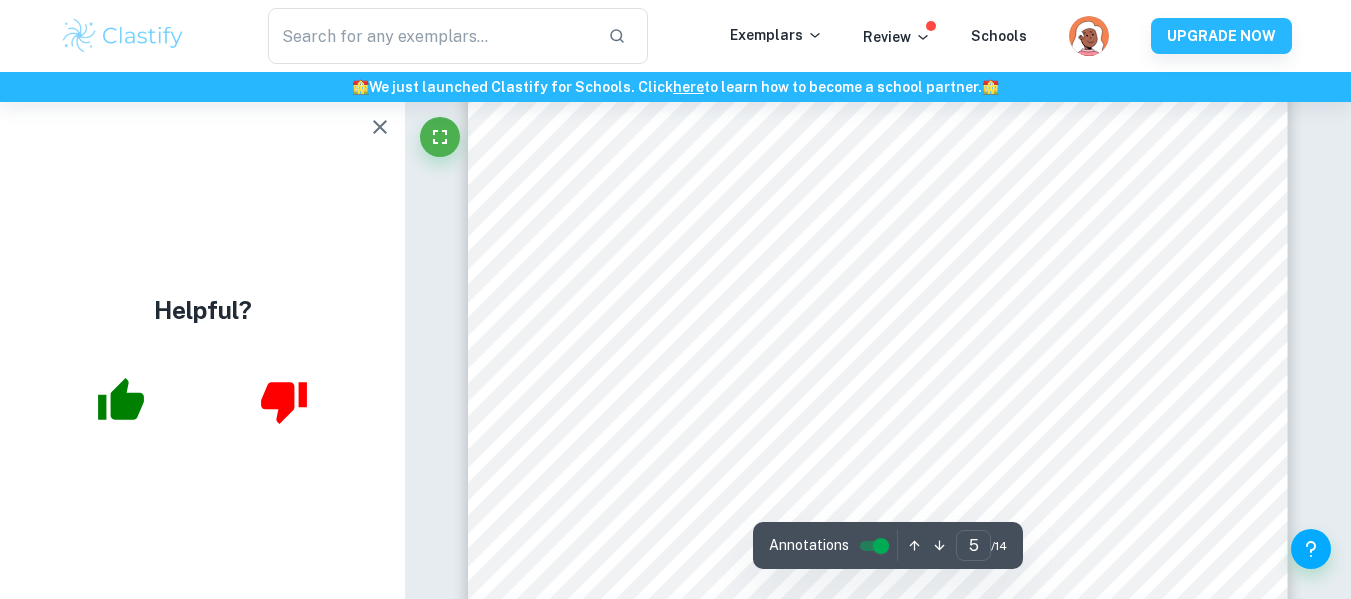scroll, scrollTop: 5440, scrollLeft: 0, axis: vertical 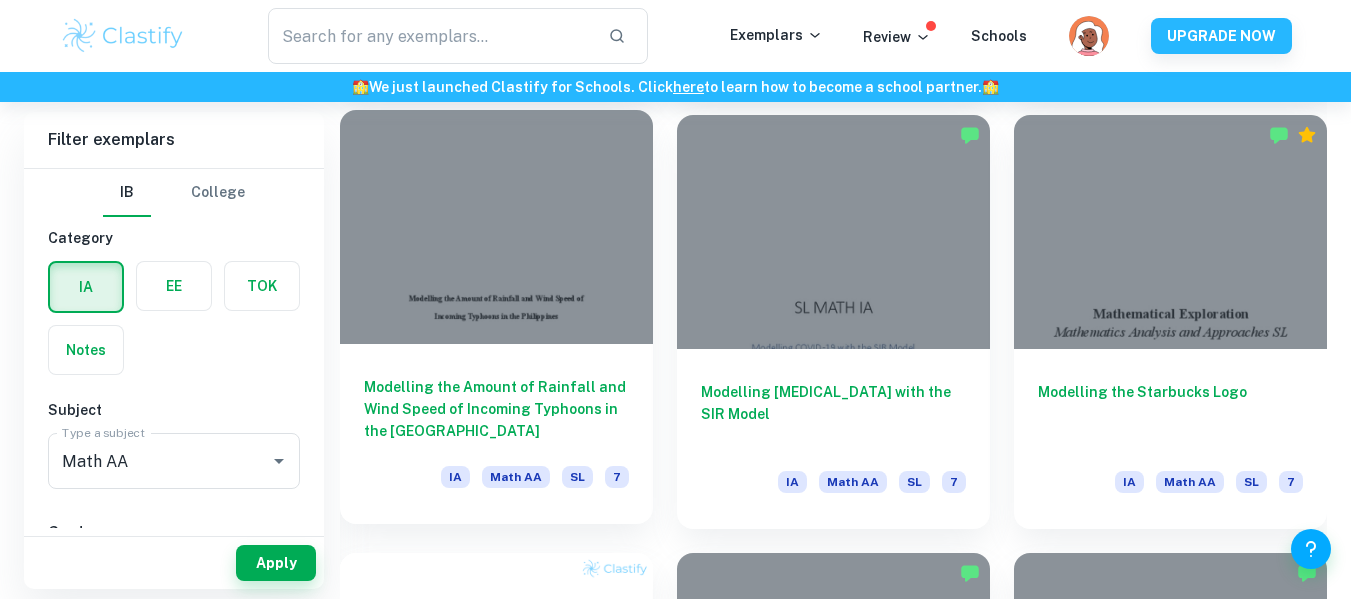 click on "Modelling the Amount of Rainfall and Wind Speed of Incoming Typhoons in the Philippines" at bounding box center (496, 409) 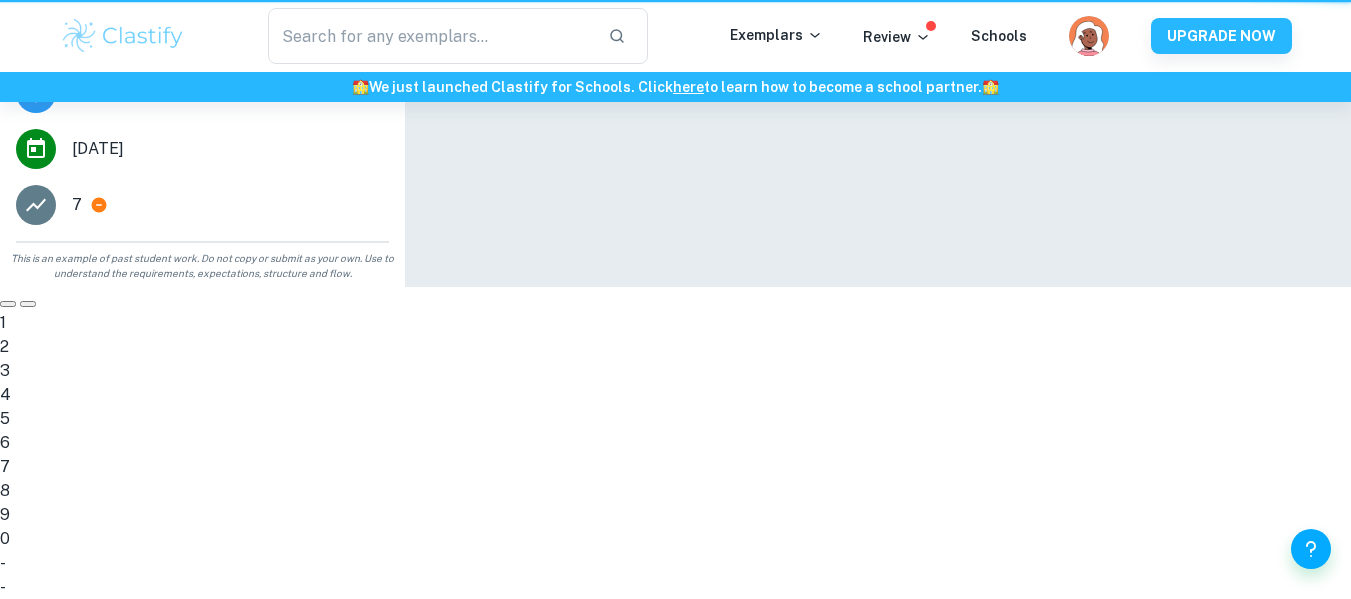 scroll, scrollTop: 0, scrollLeft: 0, axis: both 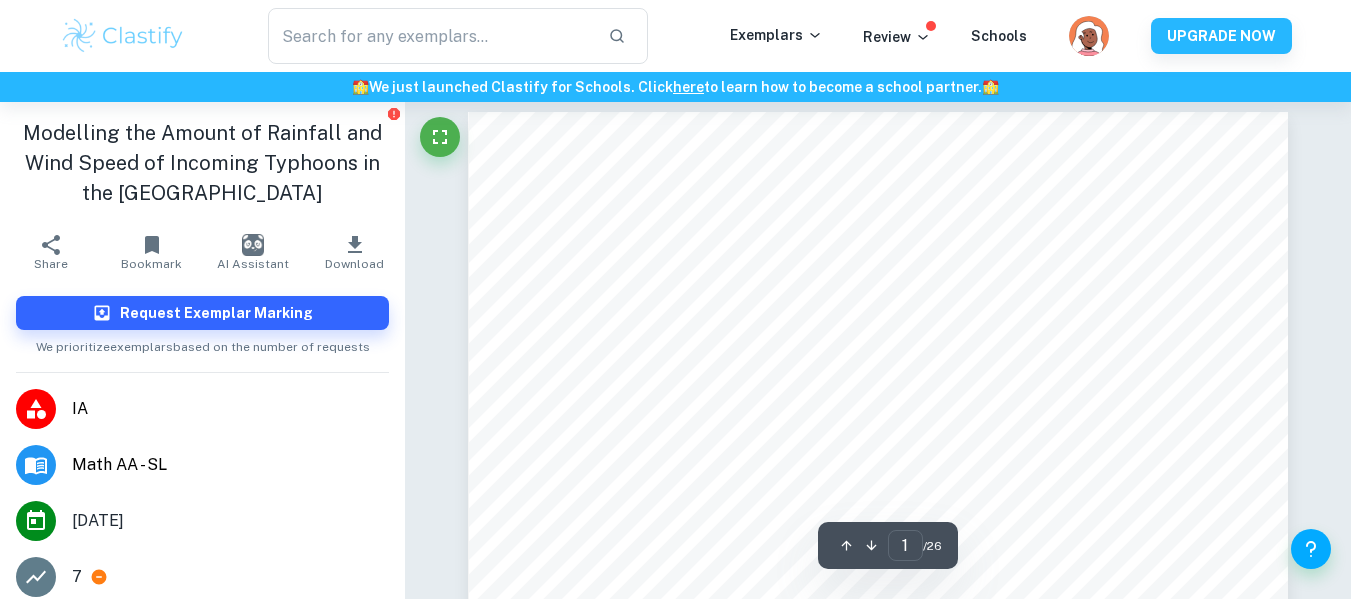 click on "Correct Criterion A :   The work is divided into sections: introduction, body, and conclusion. Comment:  The criterion is fulfilled as the IA is divided into sections, including an introduction, body, and conclusion. The introduction outlines the context and purpose of the exploration, while the body is structured with headings for theoretical background, aim, rationale, mathematical presentation, and analysis of wind speed and rainfall. Correct Criterion A :   The body of the work is further subdivided so that phases of the exploration are clearly indicated. Comment:  The student further subdivided the body into sections like "Wind Speed" and "Rainfall," which indicates the phases of the exploration. Each section is organized, allowing for a logical progression of ideas, as seen in the breakdown of mathematical models and graphical representations. Additionally, subsections like "2nd function of Piecewise function for Typhoon Wind Speed" provide clarity on specific analyses performed. Correct Criterion A :" at bounding box center (878, 14017) 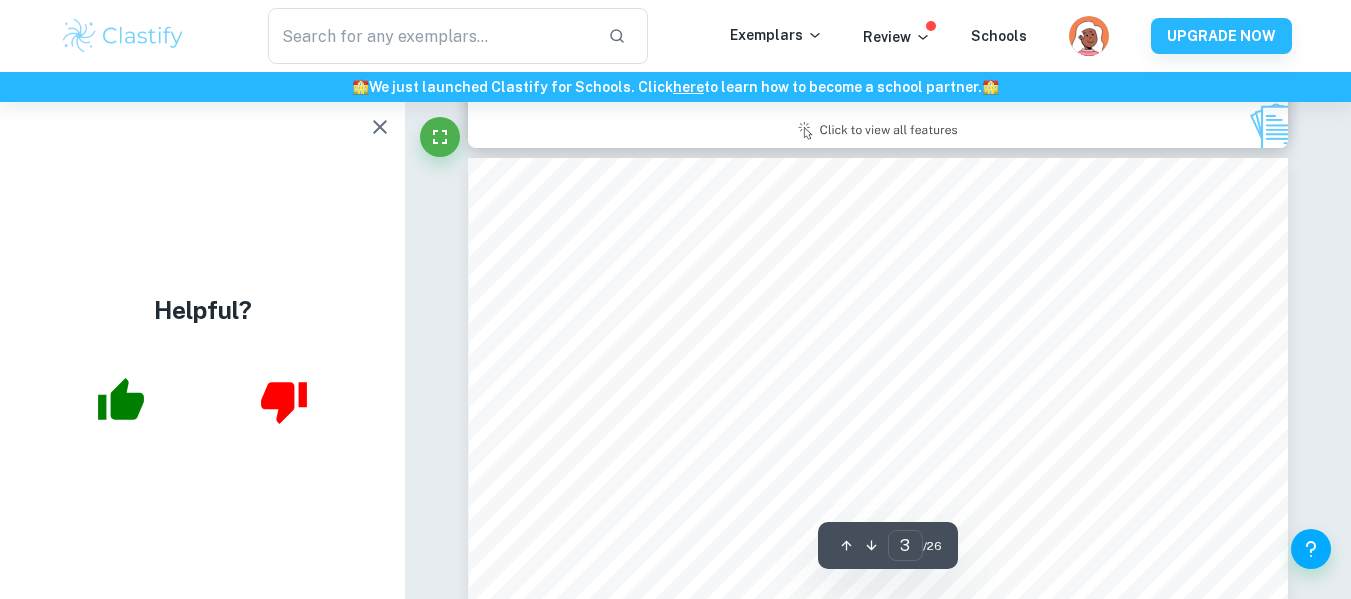 scroll, scrollTop: 2410, scrollLeft: 0, axis: vertical 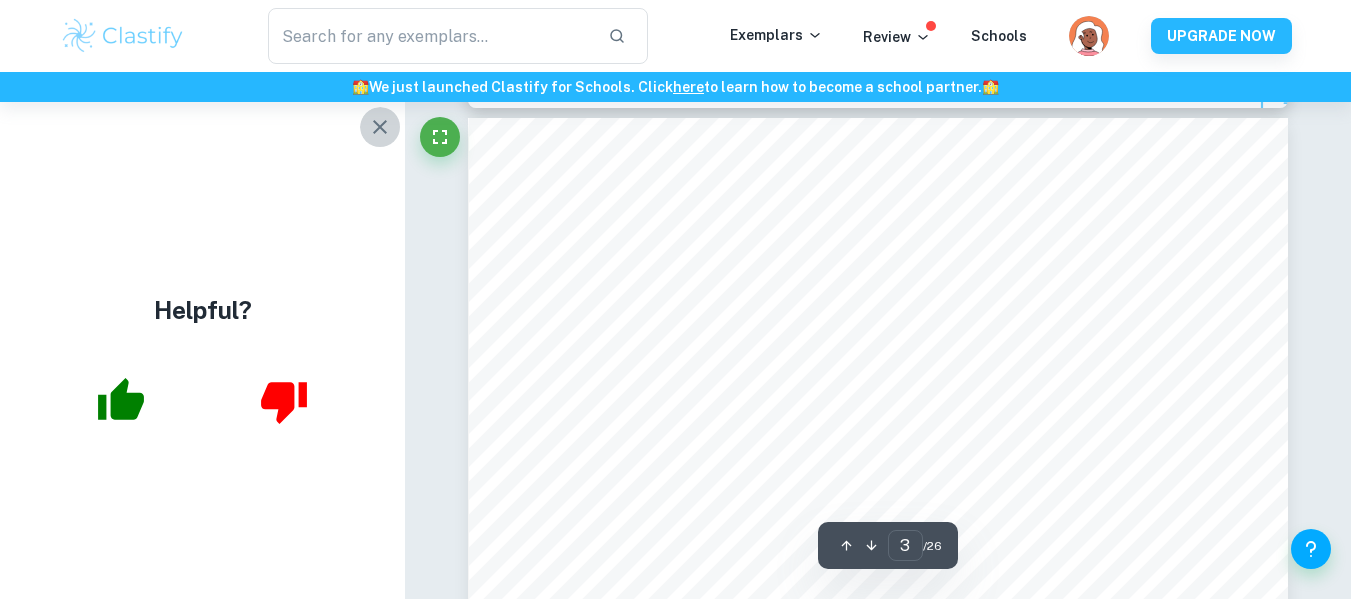 click 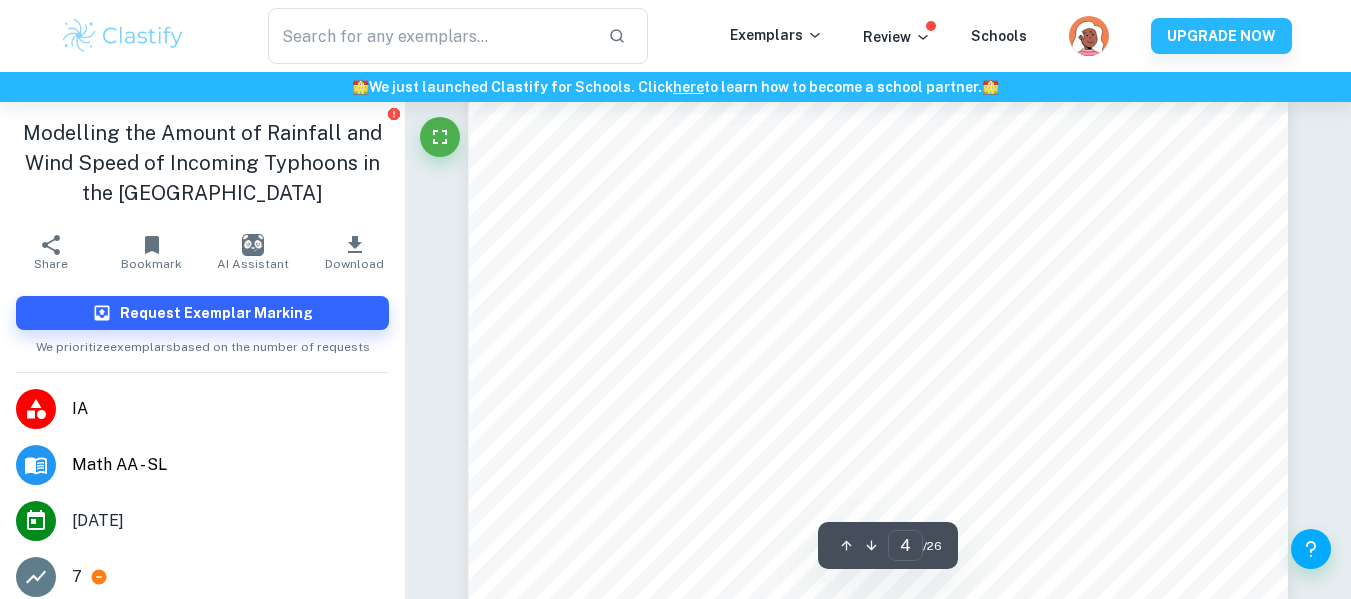 scroll, scrollTop: 3770, scrollLeft: 0, axis: vertical 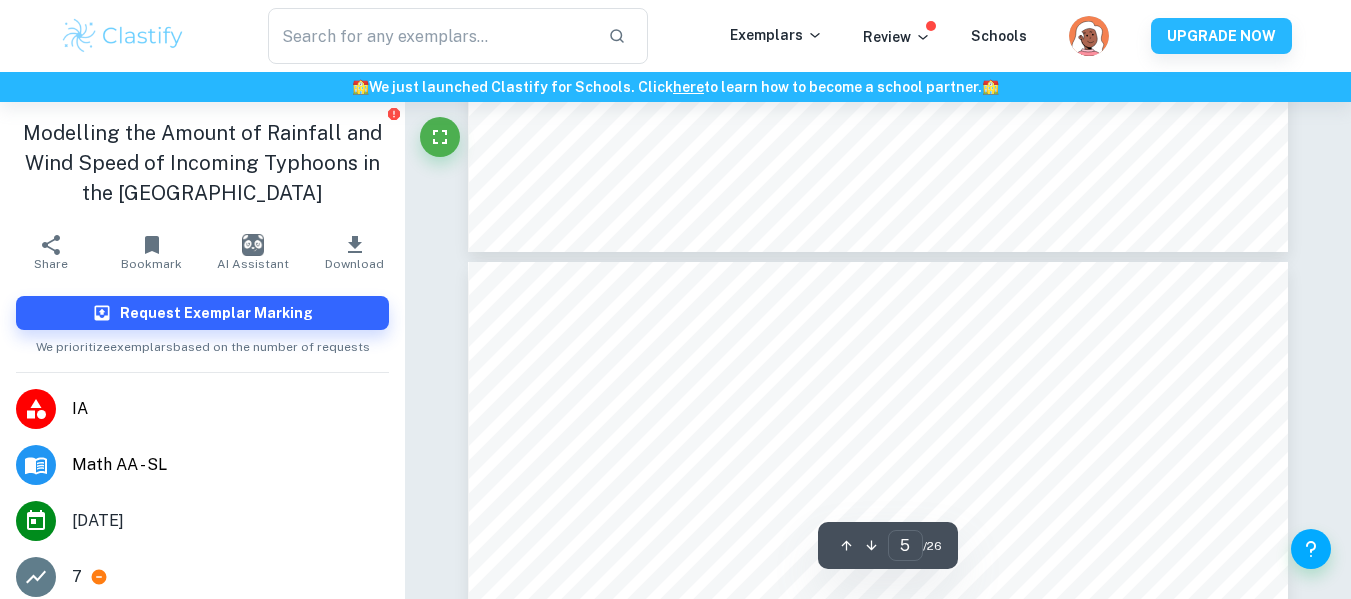 type on "4" 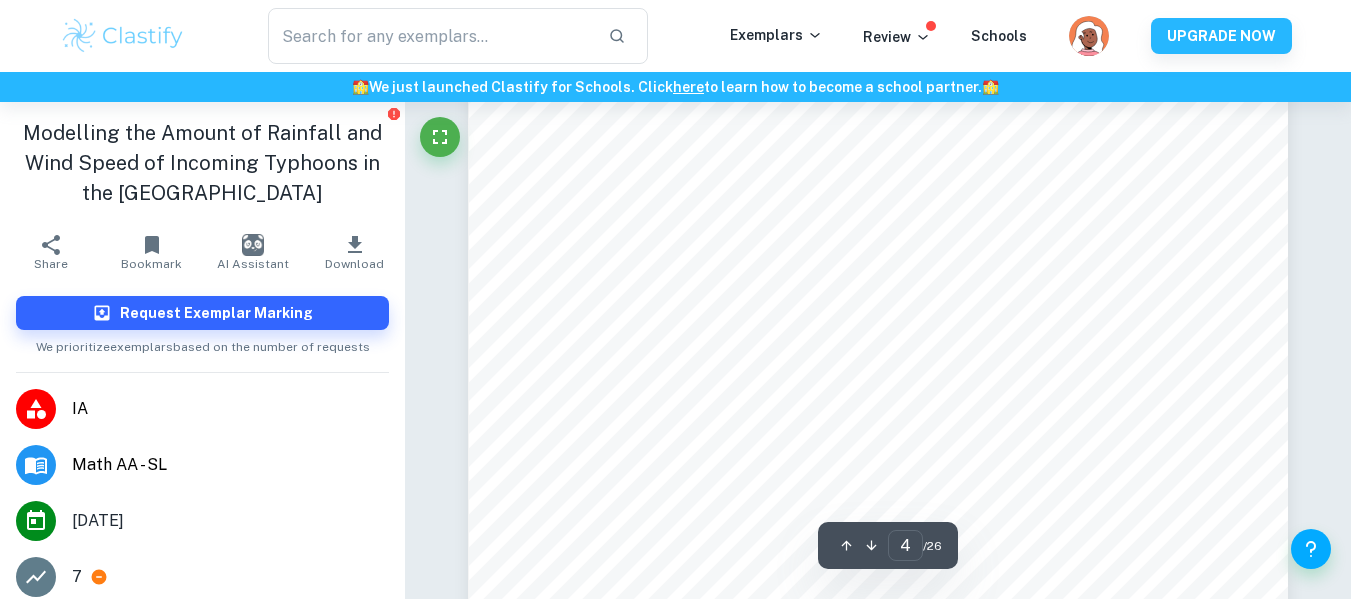 scroll, scrollTop: 3770, scrollLeft: 0, axis: vertical 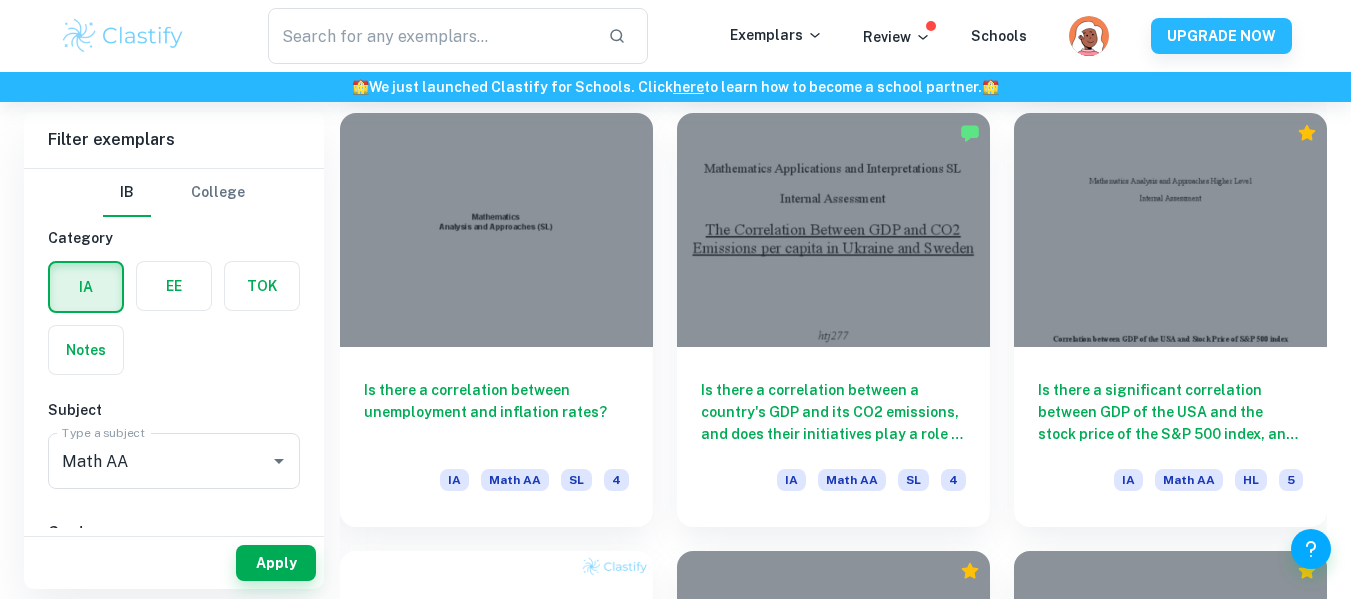 click on "We value your privacy We use cookies to enhance your browsing experience, serve personalised ads or content, and analyse our traffic. By clicking "Accept All", you consent to our use of cookies.   Cookie Policy Customise   Reject All   Accept All   Customise Consent Preferences   We use cookies to help you navigate efficiently and perform certain functions. You will find detailed information about all cookies under each consent category below. The cookies that are categorised as "Necessary" are stored on your browser as they are essential for enabling the basic functionalities of the site. ...  Show more For more information on how Google's third-party cookies operate and handle your data, see:   Google Privacy Policy Necessary Always Active Necessary cookies are required to enable the basic features of this site, such as providing secure log-in or adjusting your consent preferences. These cookies do not store any personally identifiable data. Functional Analytics Performance Advertisement Uncategorised" at bounding box center [675, -701] 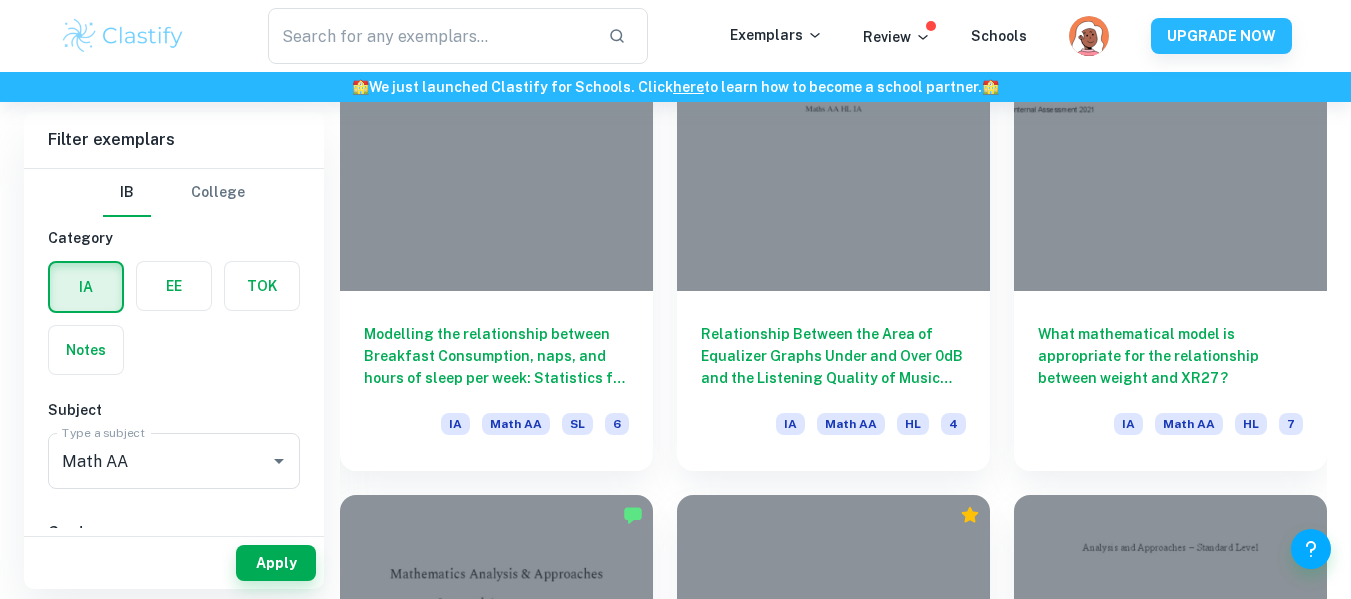 scroll, scrollTop: 6353, scrollLeft: 0, axis: vertical 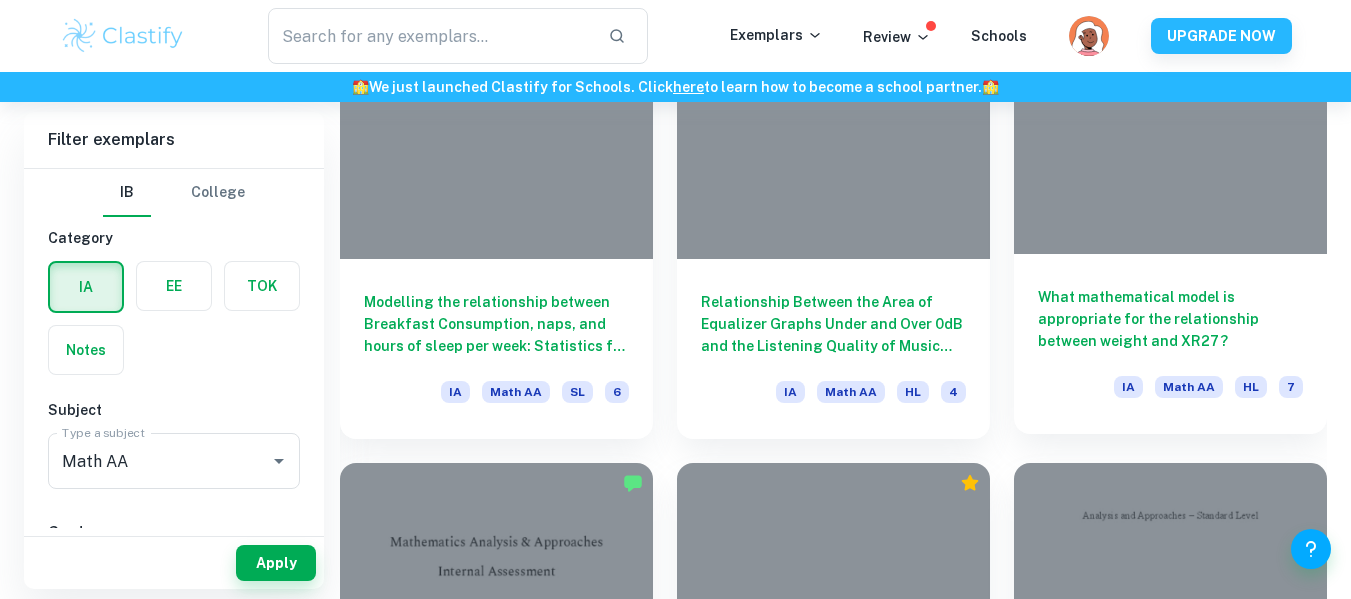 click on "What mathematical model is appropriate for the relationship between weight and XR27?" at bounding box center [1170, 319] 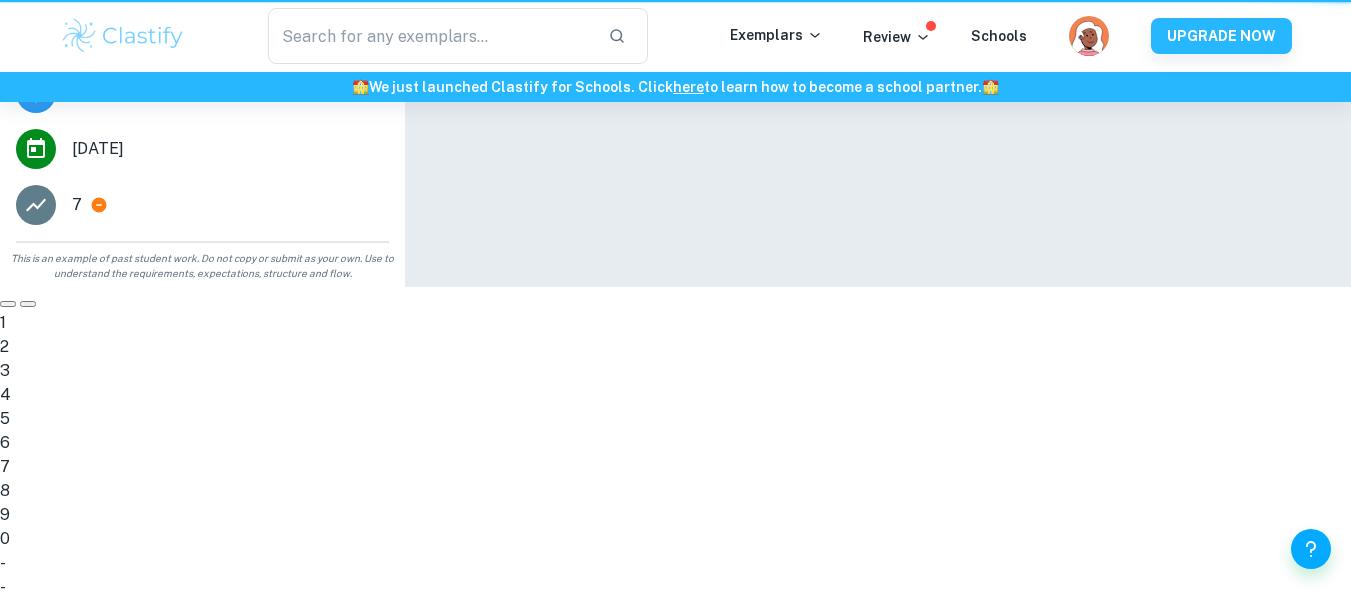 scroll, scrollTop: 0, scrollLeft: 0, axis: both 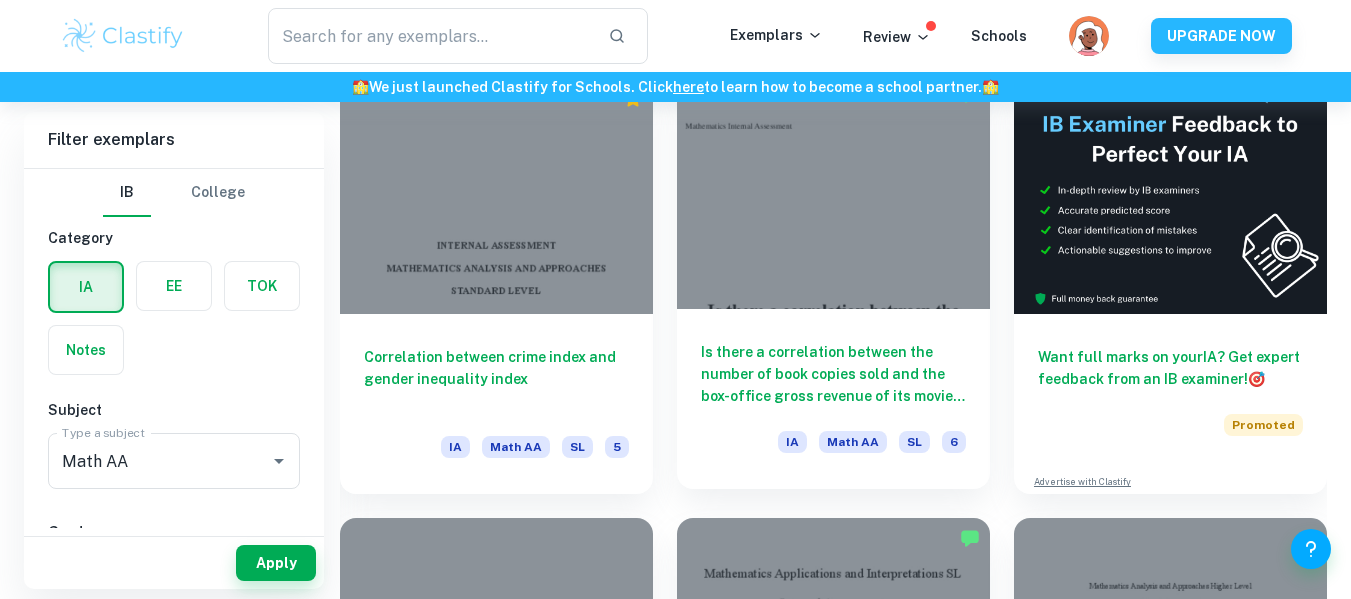 click on "Is there a correlation between the number of book copies sold and the box-office gross revenue of its movie adaptation? IA Math AA SL 6" at bounding box center [833, 399] 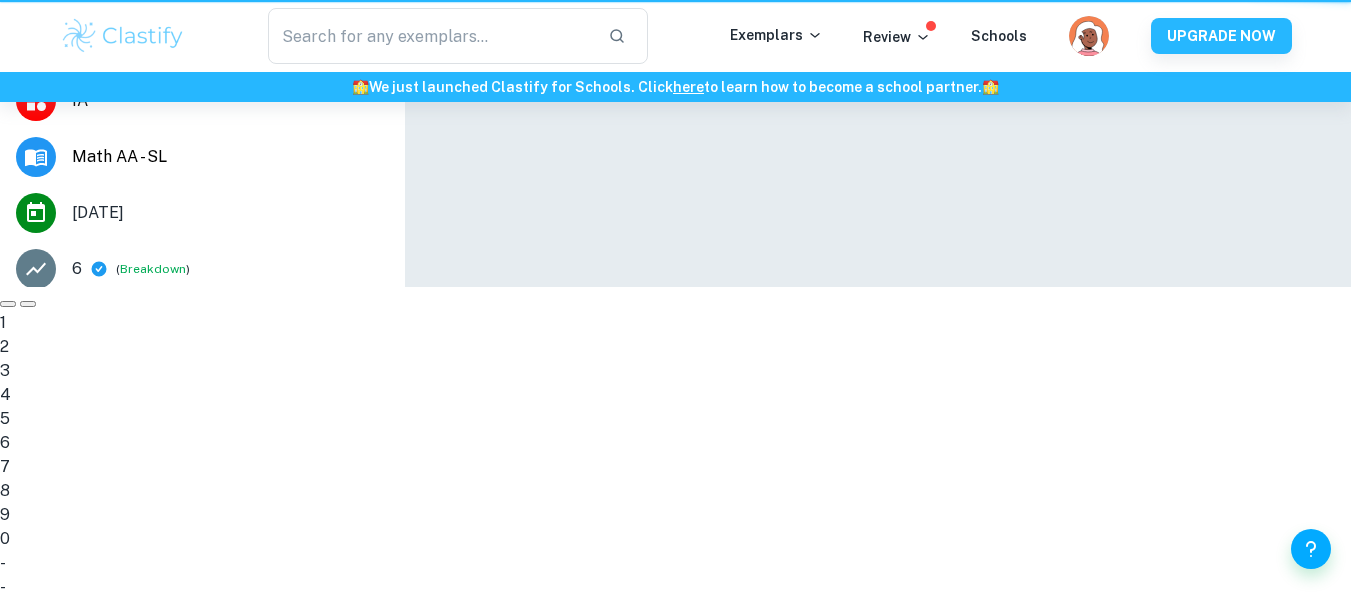 scroll, scrollTop: 0, scrollLeft: 0, axis: both 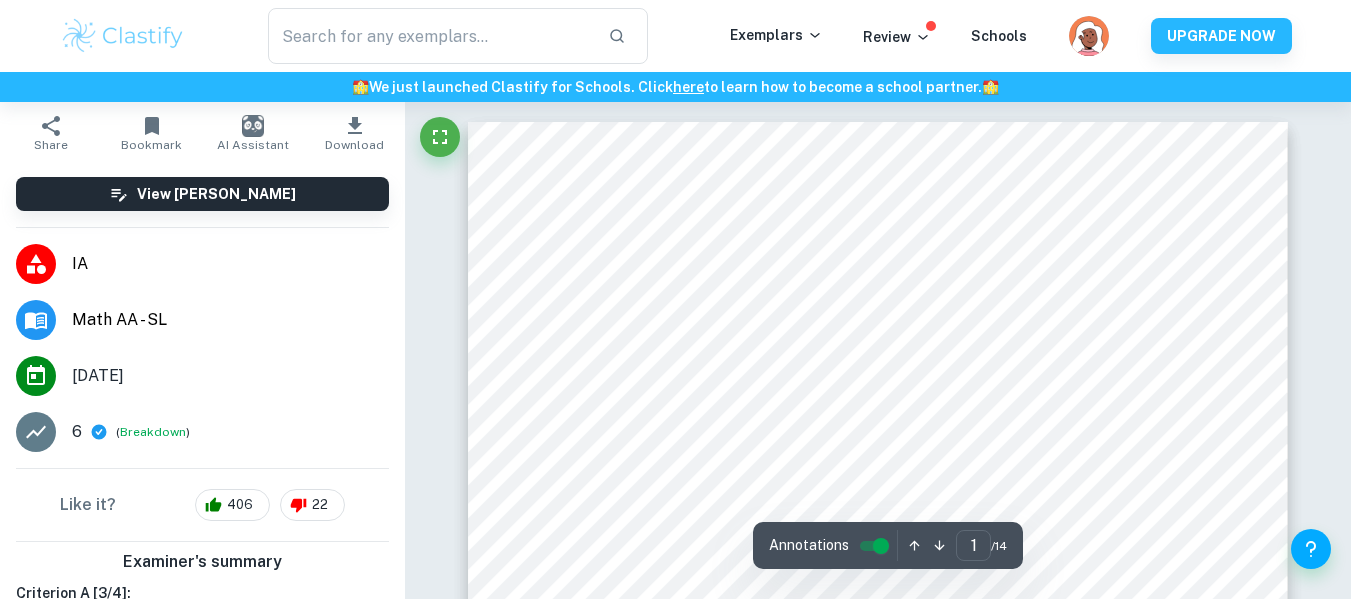 click on "Correct Criterion A :   The topic of the Internal assessment is stated clearly and explained in the introduction Comment:  The topic is clearly stated on the title page and explained in the Introduction Correct Criterion B :   The main concepts are described in the introduction Comment:  The main concepts are appropriately described in the Introduction, such as the correlation between book sales and box-office sales of their film adaptations Correct Criterion A :   The introduction includes a general description of the student's approach to the topic and what area of the math curriculum the exploration focuses on Comment:  Achieved through the Introduction - the student states the general approach, which is to determine if a relationship between book copies sold and box-office gross revenue of its movie adaptation exists and that the correlation topic will be mostly covered in this IA Correct Criterion B :   The main concepts are described in the introduction Comment: Correct Criterion C :   Comment: examiner" at bounding box center [878, 8300] 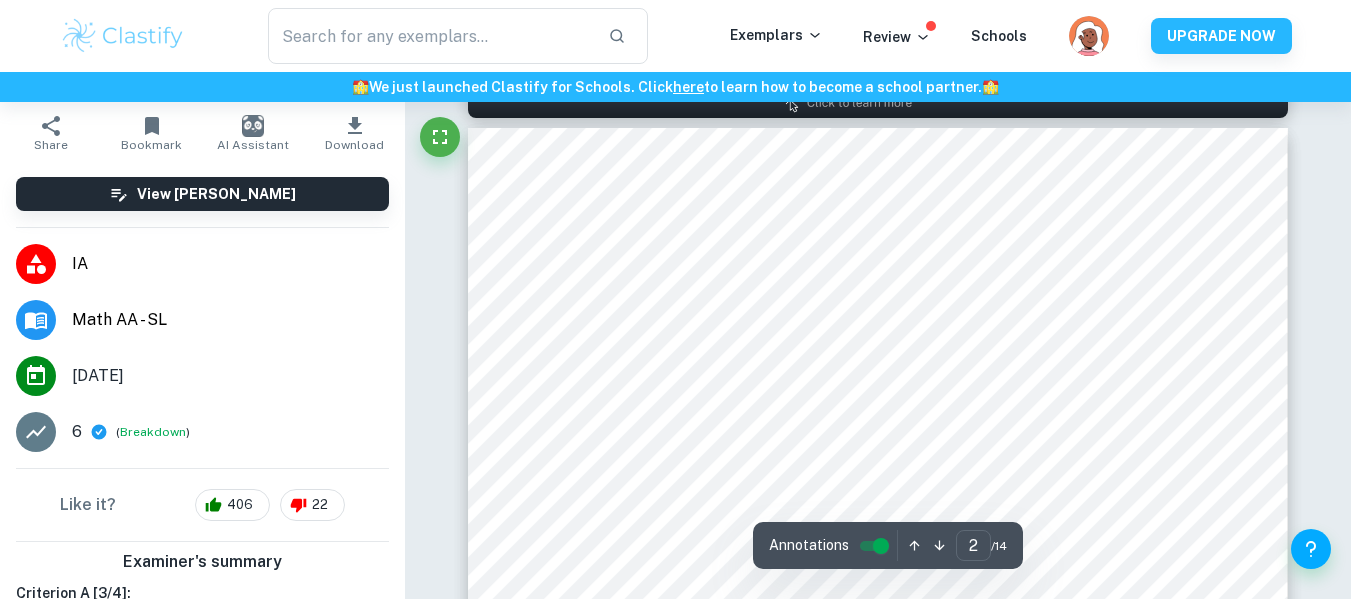scroll, scrollTop: 1520, scrollLeft: 0, axis: vertical 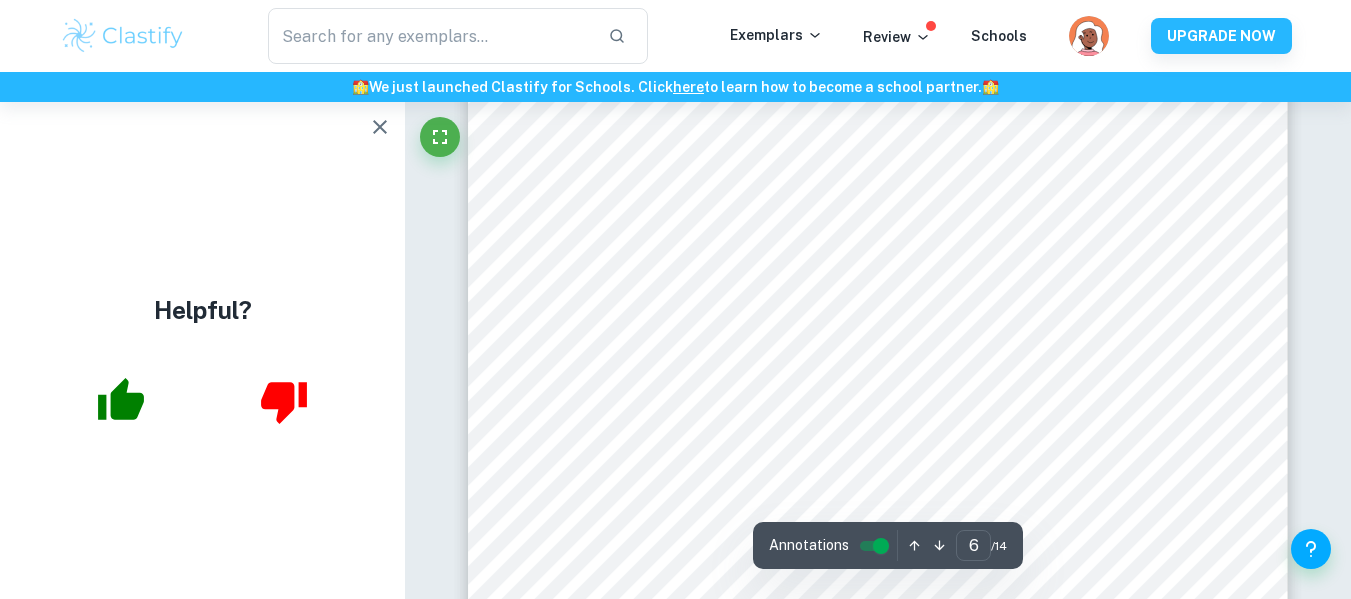 click on "Correct Criterion A :   The topic of the Internal assessment is stated clearly and explained in the introduction Comment:  The topic is clearly stated on the title page and explained in the Introduction Correct Criterion B :   The main concepts are described in the introduction Comment:  The main concepts are appropriately described in the Introduction, such as the correlation between book sales and box-office sales of their film adaptations Correct Criterion A :   The introduction includes a general description of the student's approach to the topic and what area of the math curriculum the exploration focuses on Comment:  Achieved through the Introduction - the student states the general approach, which is to determine if a relationship between book copies sold and box-office gross revenue of its movie adaptation exists and that the correlation topic will be mostly covered in this IA Correct Criterion B :   The main concepts are described in the introduction Comment: Correct Criterion C :   Comment: examiner" at bounding box center [878, 2073] 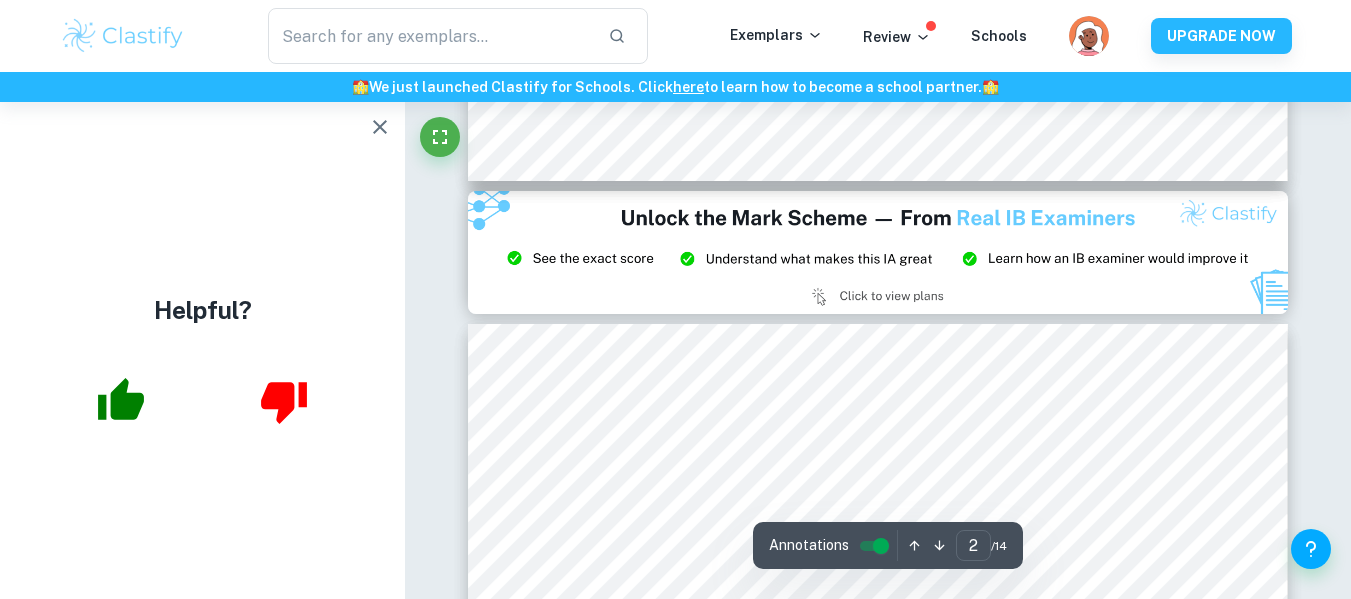 click on "Correct Criterion A :   The topic of the Internal assessment is stated clearly and explained in the introduction Comment:  The topic is clearly stated on the title page and explained in the Introduction Correct Criterion B :   The main concepts are described in the introduction Comment:  The main concepts are appropriately described in the Introduction, such as the correlation between book sales and box-office sales of their film adaptations Correct Criterion A :   The introduction includes a general description of the student's approach to the topic and what area of the math curriculum the exploration focuses on Comment:  Achieved through the Introduction - the student states the general approach, which is to determine if a relationship between book copies sold and box-office gross revenue of its movie adaptation exists and that the correlation topic will be mostly covered in this IA Correct Criterion B :   The main concepts are described in the introduction Comment: Correct Criterion C :   Comment: examiner" at bounding box center [878, 6031] 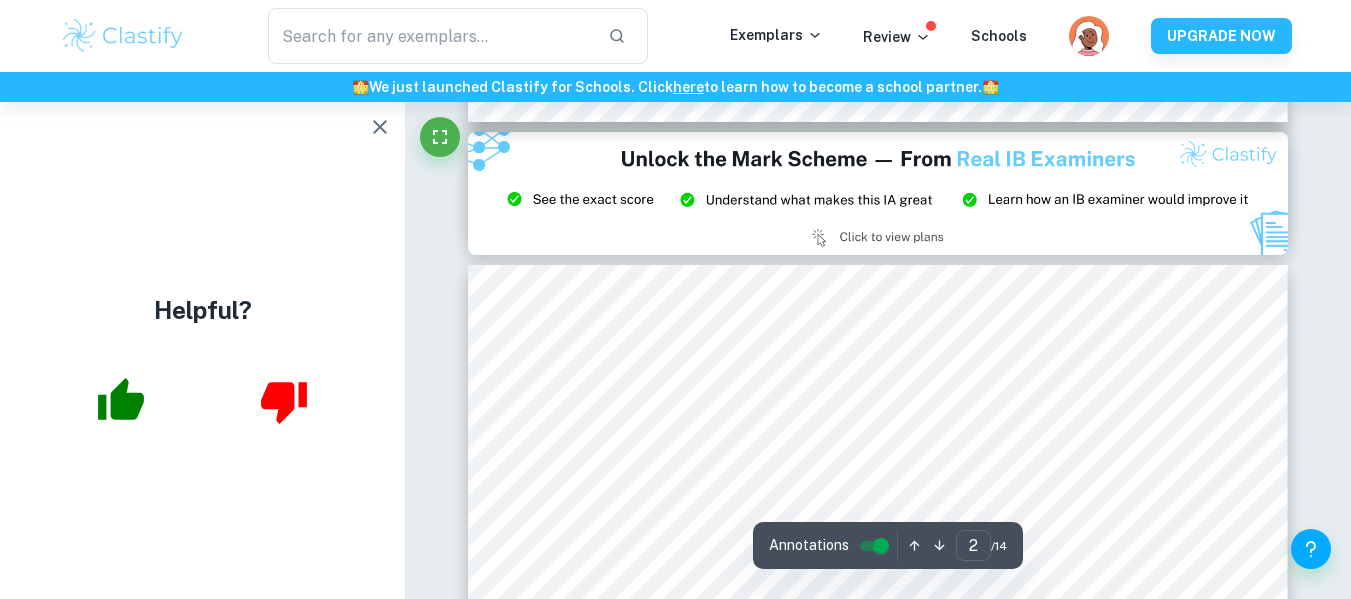 type on "3" 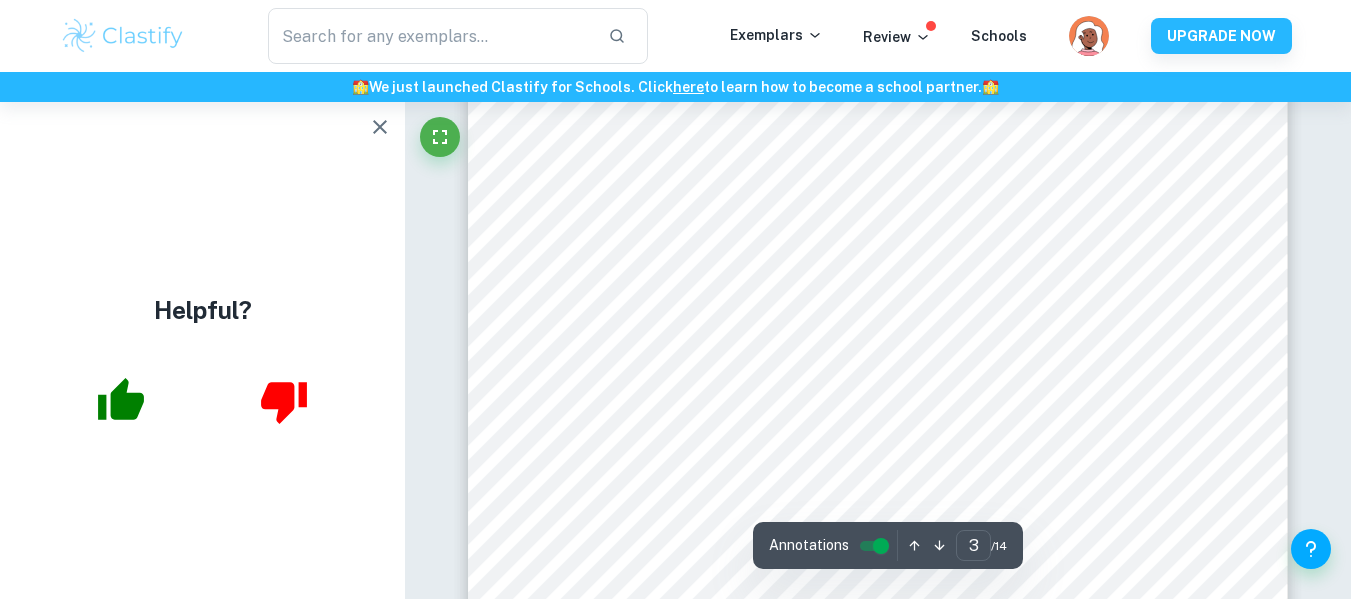 scroll, scrollTop: 3160, scrollLeft: 0, axis: vertical 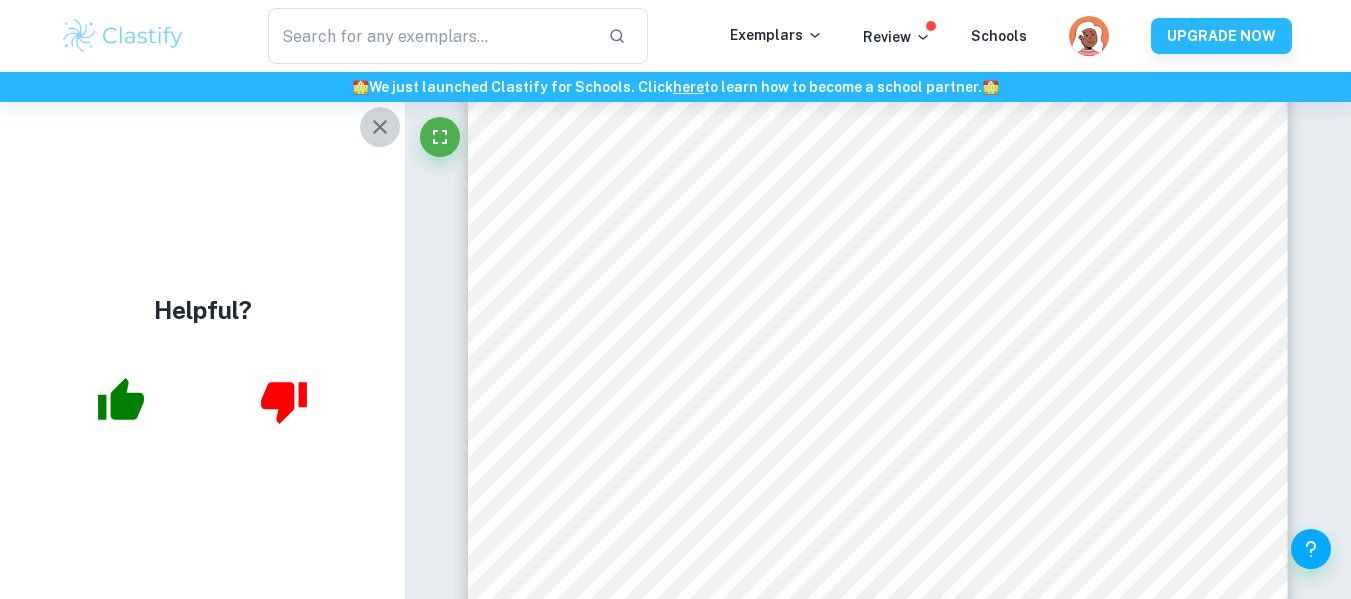 click 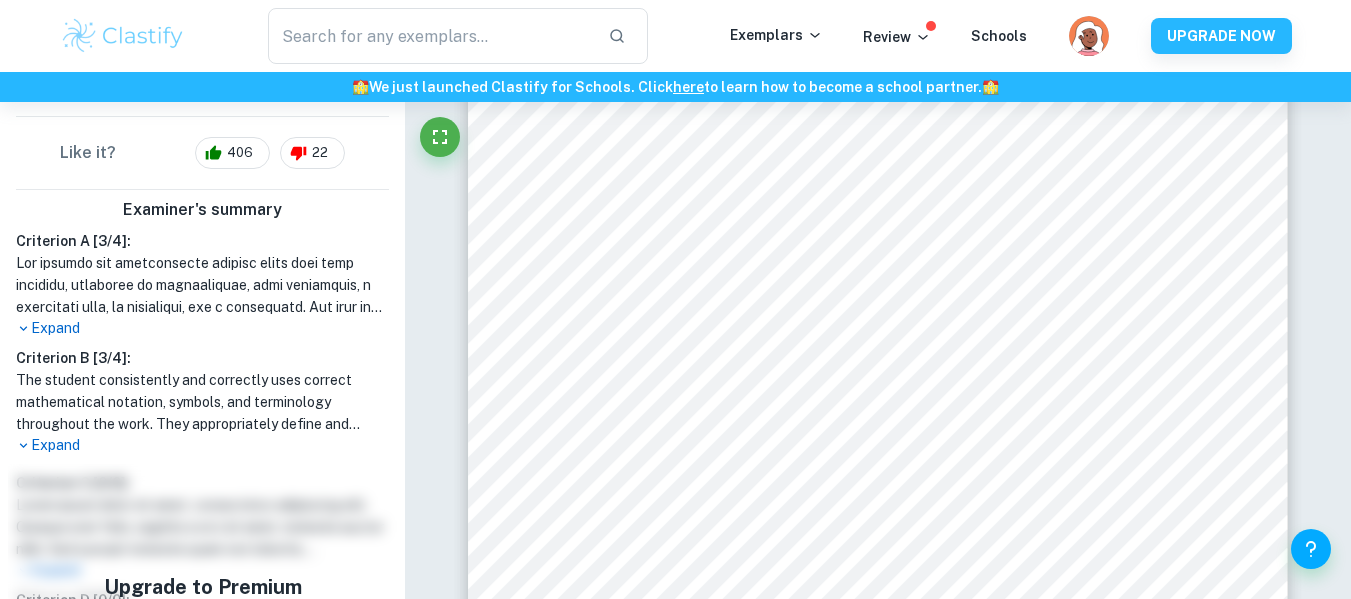 scroll, scrollTop: 498, scrollLeft: 0, axis: vertical 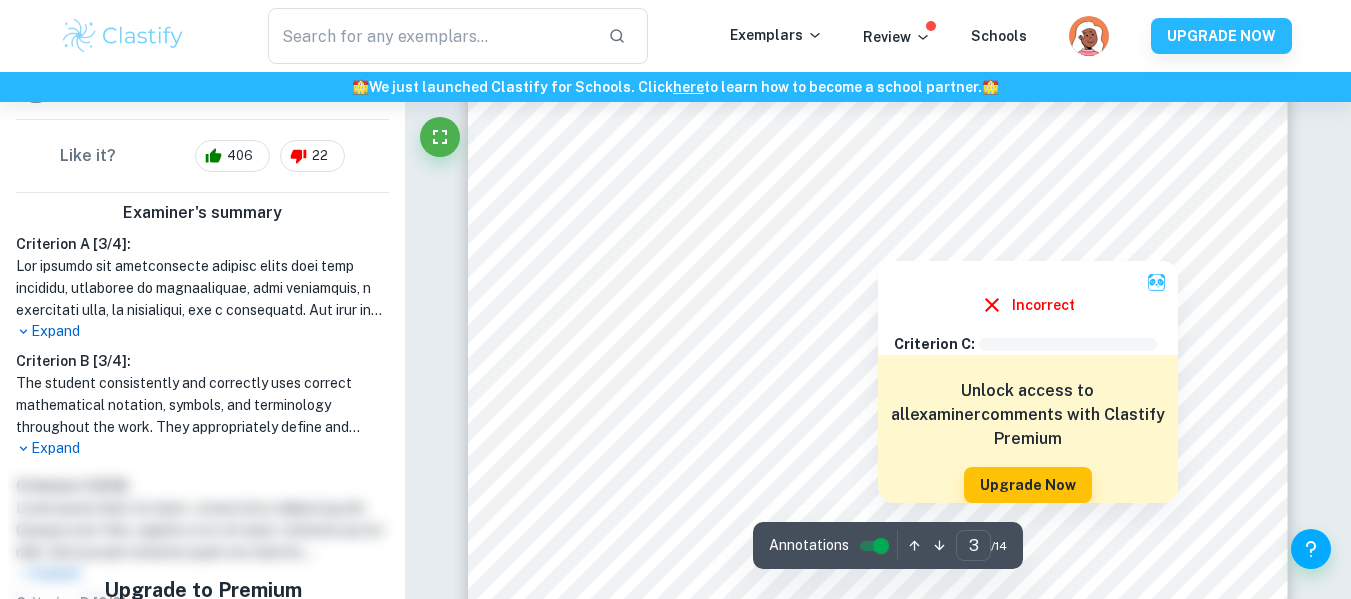 click at bounding box center [877, 218] 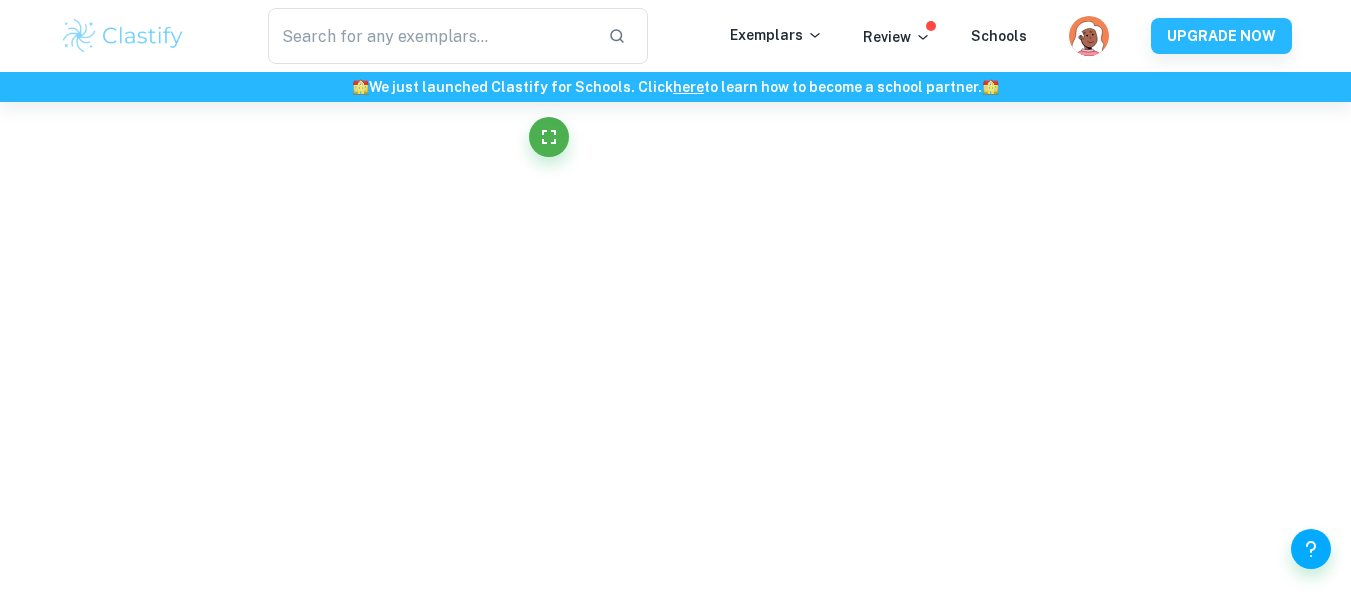 scroll, scrollTop: 0, scrollLeft: 0, axis: both 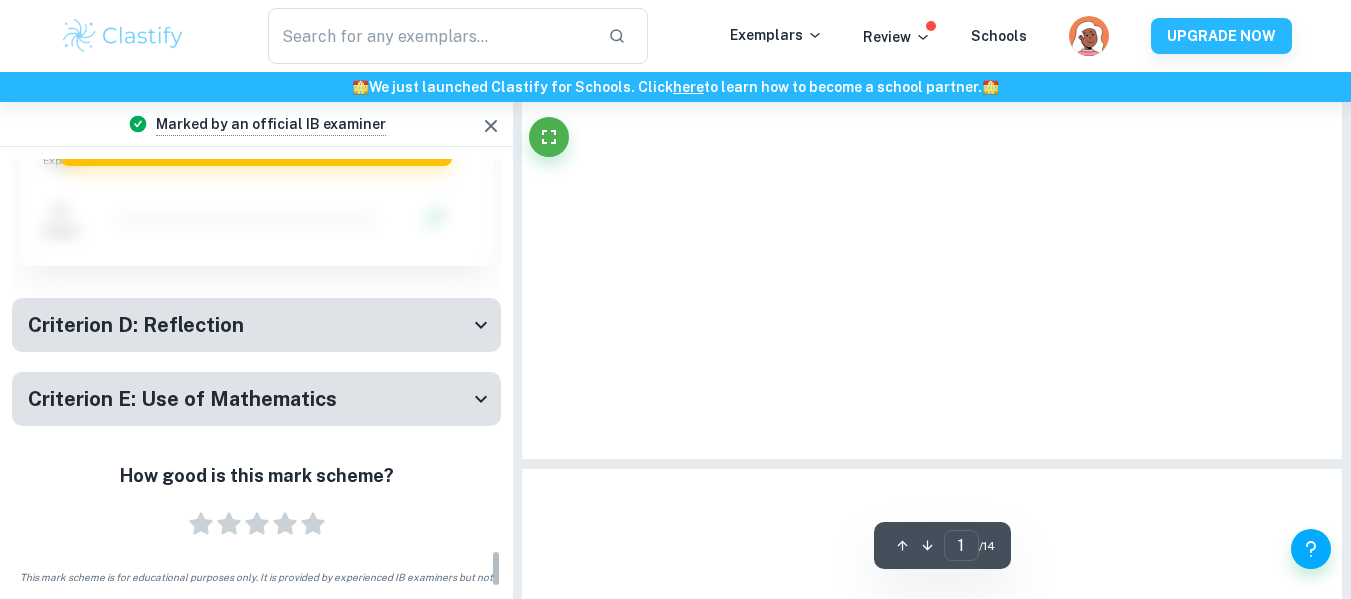 type on "3" 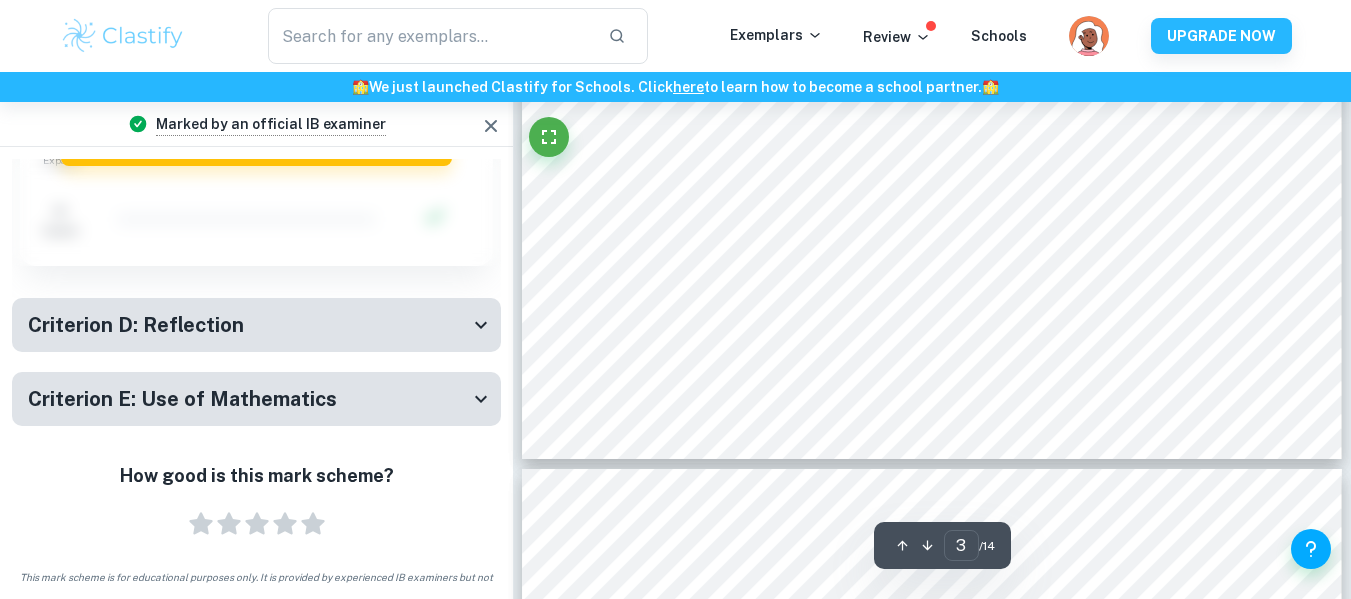 click 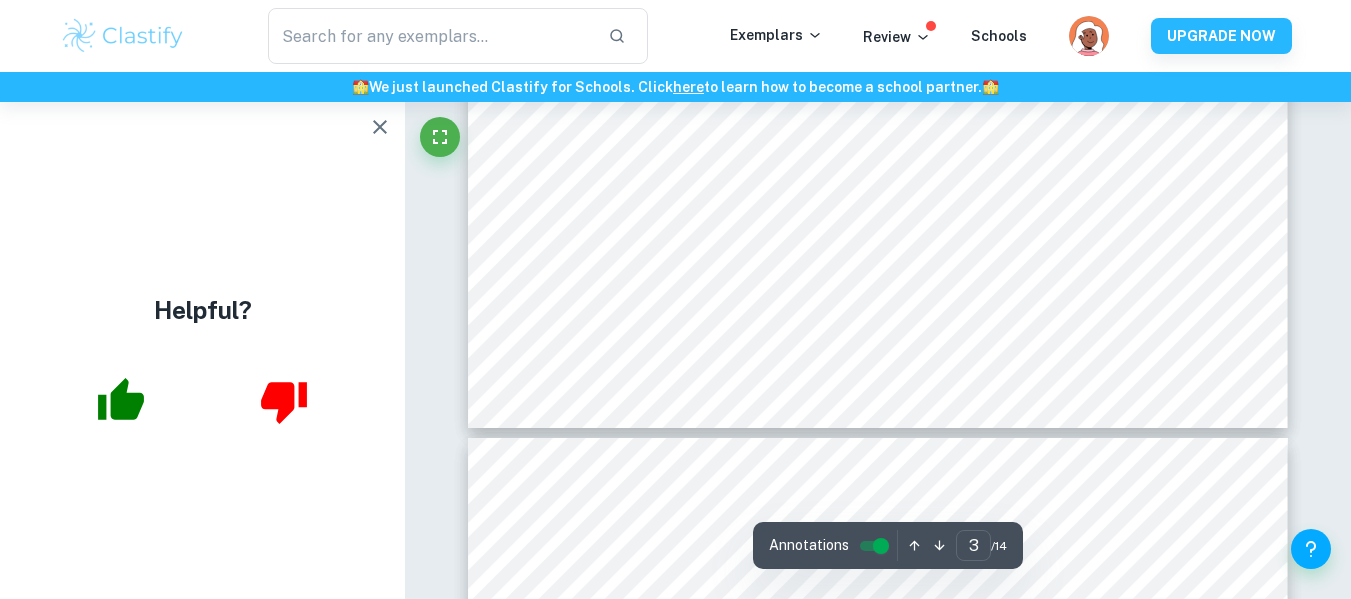 scroll, scrollTop: 3187, scrollLeft: 0, axis: vertical 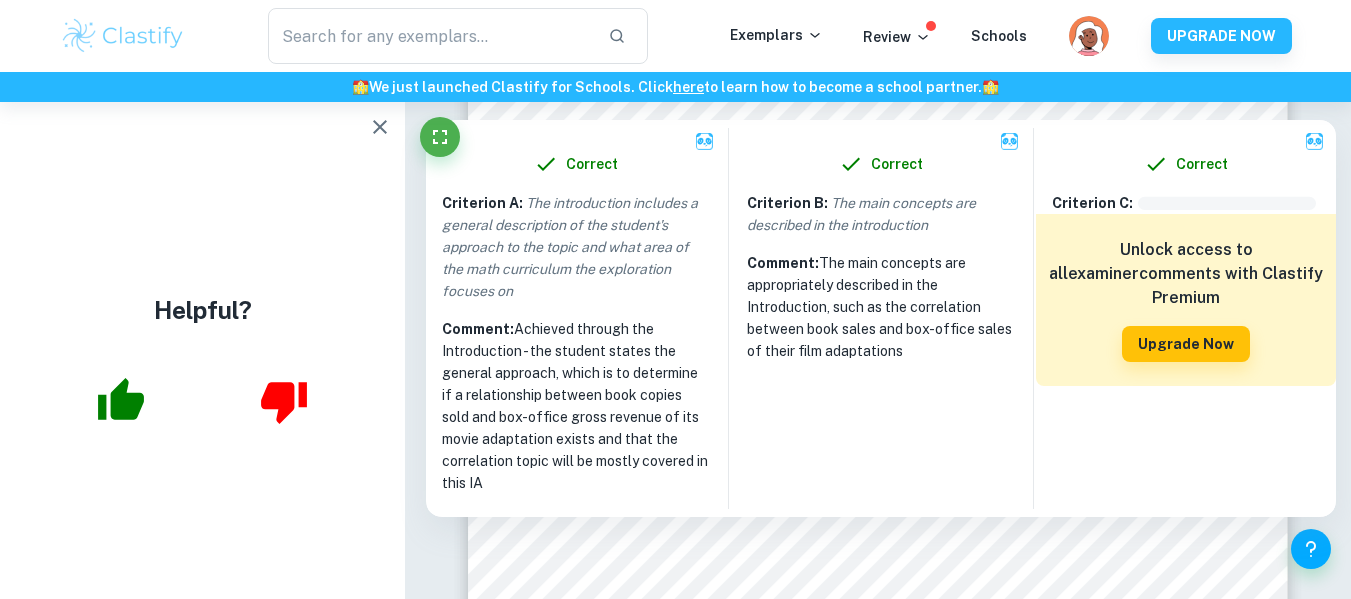 click on "Incorrect Criterion A :   The pages are numbered in the bottom right corner <i style='font-size: 11px'>(for all sections, but the page count should start with the introduction on the first page)</i> Comment:  The student is advised to remove the page number from the title page Correct Criterion C :   Comment: Unlock access to all  examiner  comments with Clastify Premium Upgrade Now   Incorrect Criterion A :   The pages are numbered in the bottom right corner <i style='font-size: 11px'>(for all sections, but the page count should start with the introduction on the first page)</i> Comment:  The student is advised to remove the page number from the table of contents Correct Criterion C :   Comment: Unlock access to all  examiner  comments with Clastify Premium Upgrade Now   Incorrect Criterion C :   Comment: Unlock access to all  examiner  comments with Clastify Premium Upgrade Now   Correct Criterion B :   The main concepts are described in the introduction Comment: Correct Criterion A :   Comment: Correct :" at bounding box center (878, 5113) 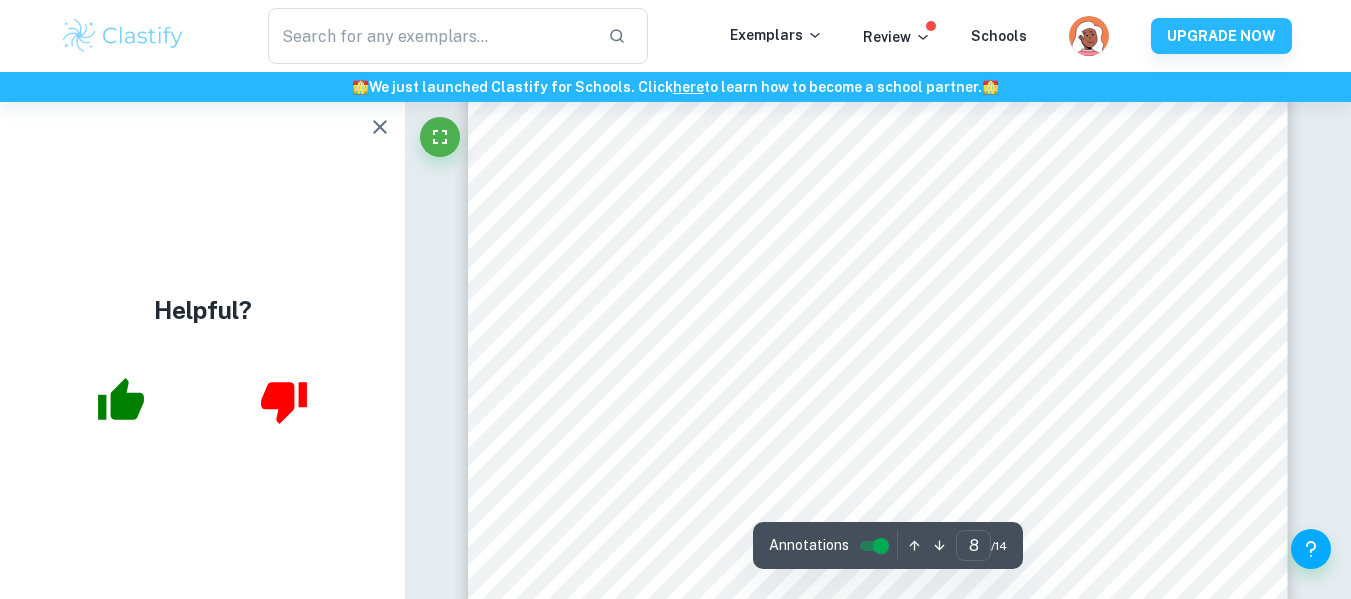 scroll, scrollTop: 8547, scrollLeft: 0, axis: vertical 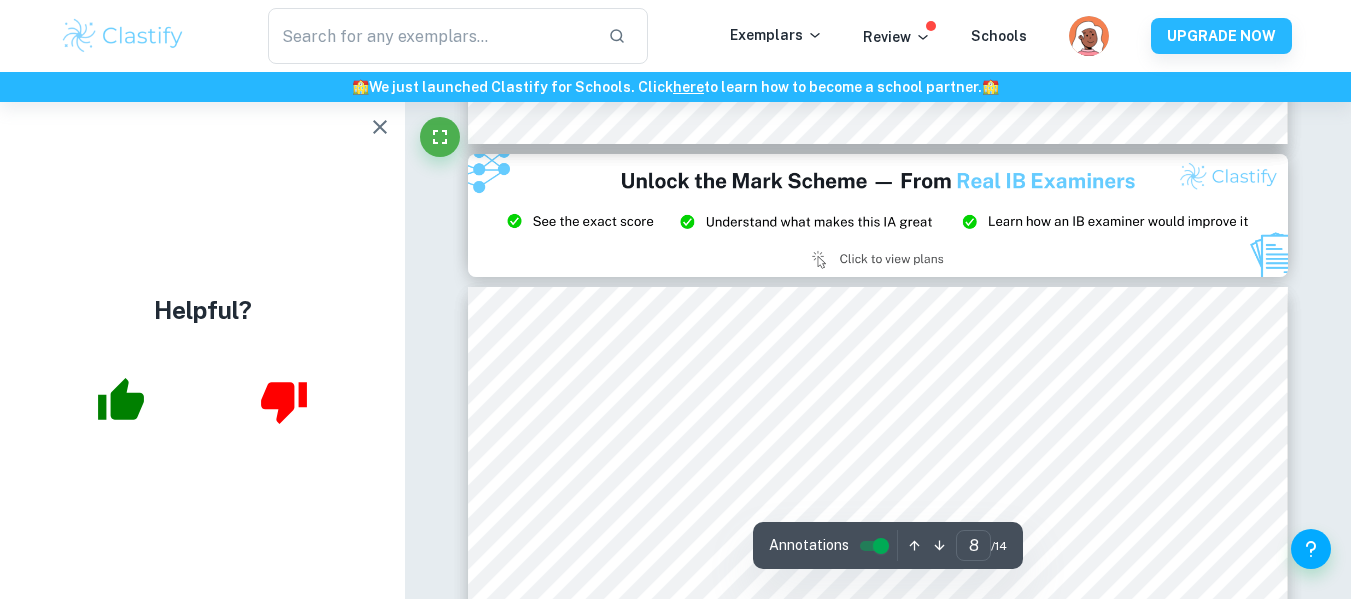 type on "9" 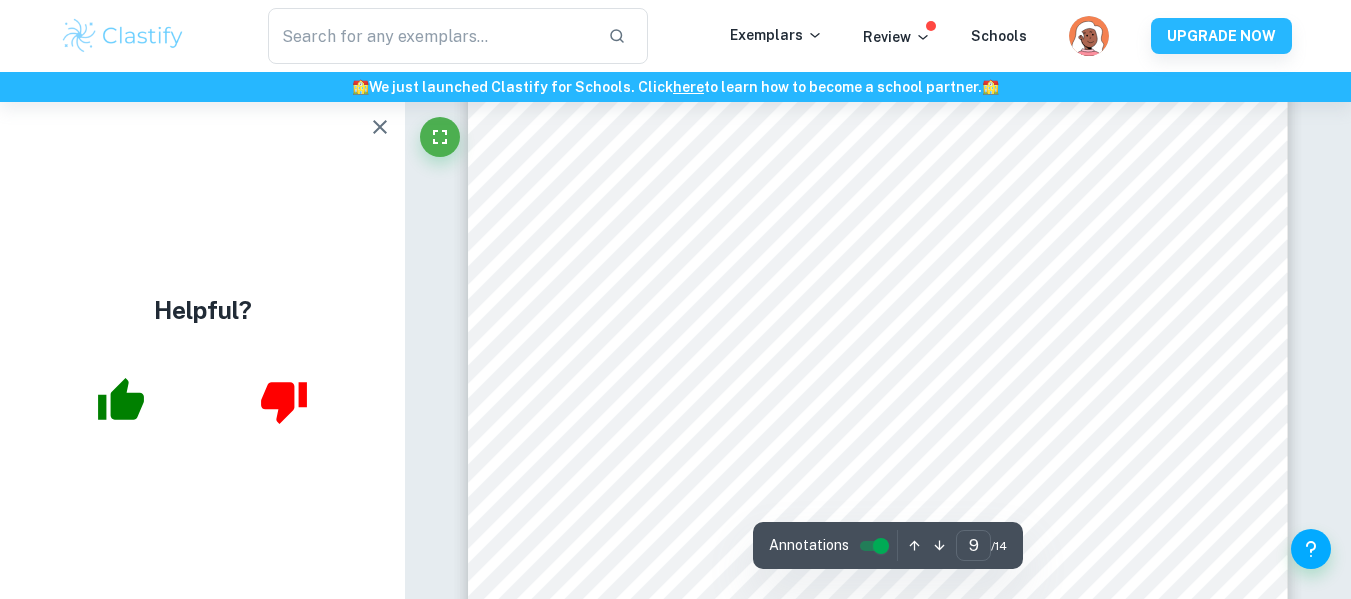 scroll, scrollTop: 9747, scrollLeft: 0, axis: vertical 